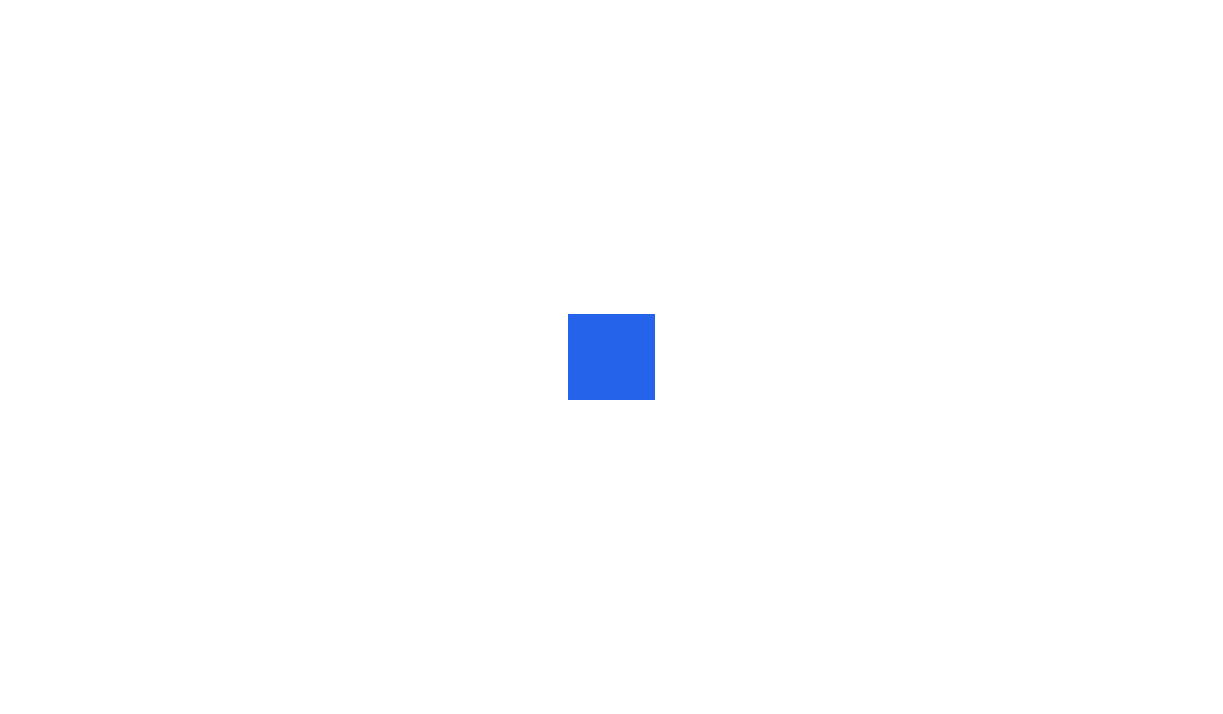 scroll, scrollTop: 0, scrollLeft: 0, axis: both 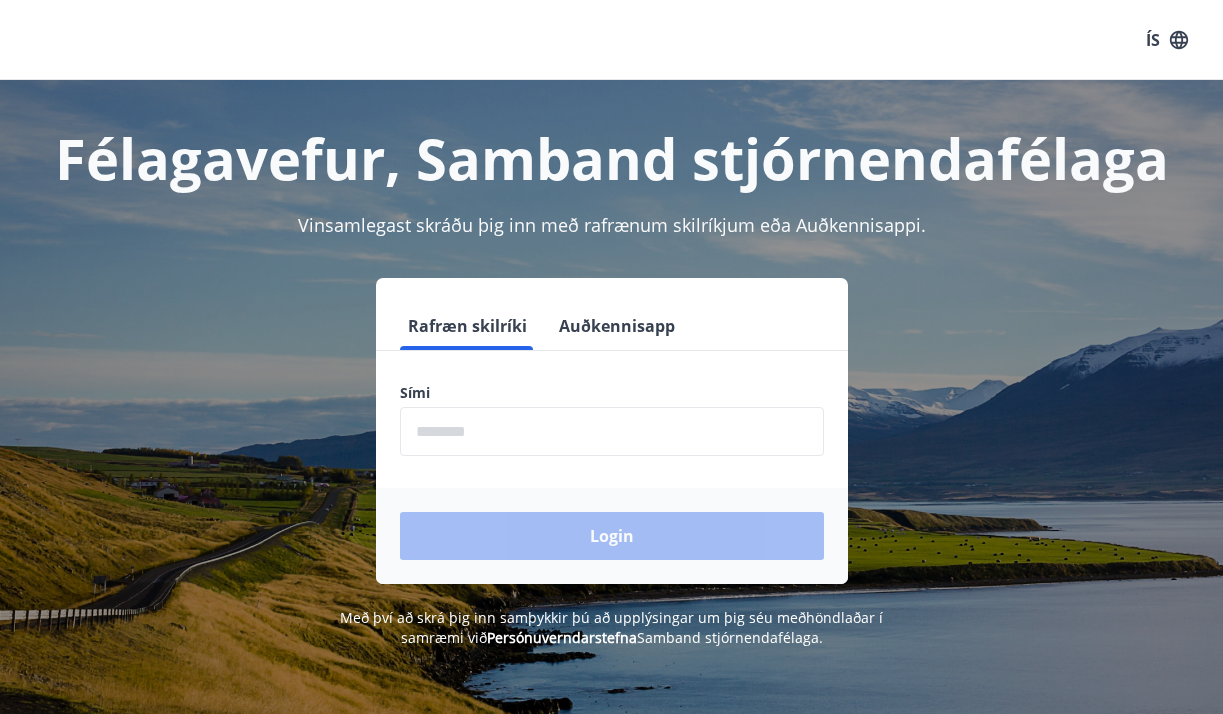 click at bounding box center [612, 431] 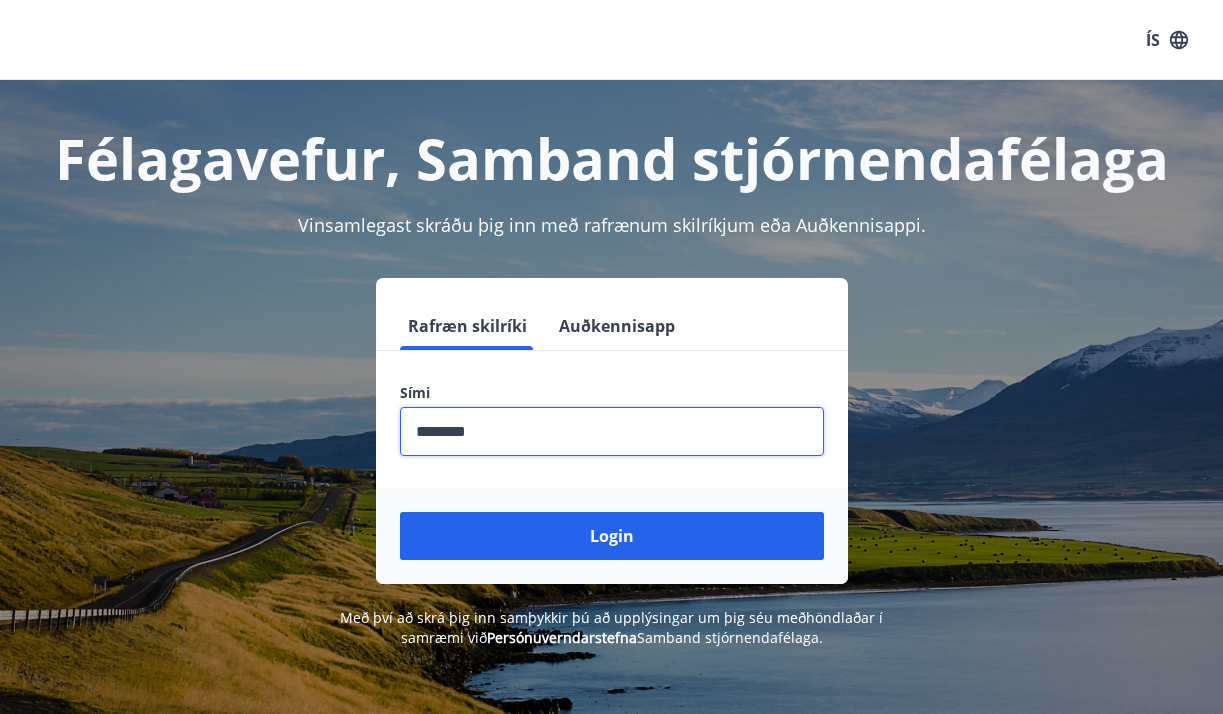 type on "********" 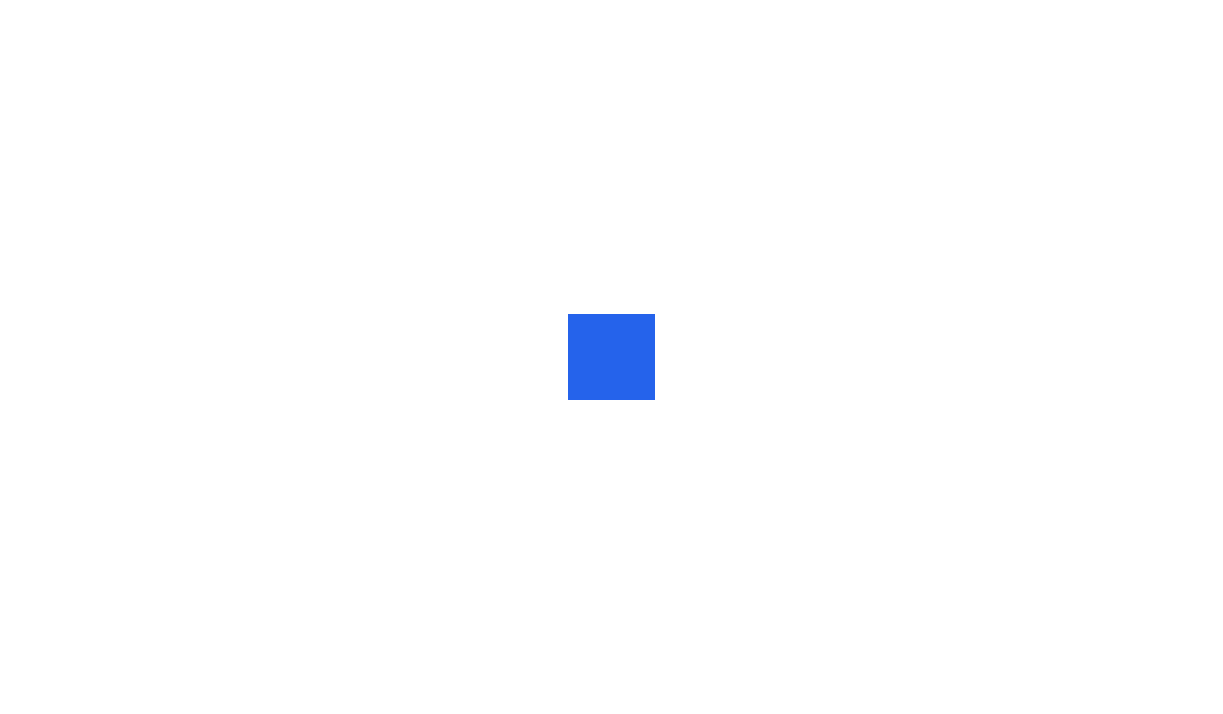 scroll, scrollTop: 0, scrollLeft: 0, axis: both 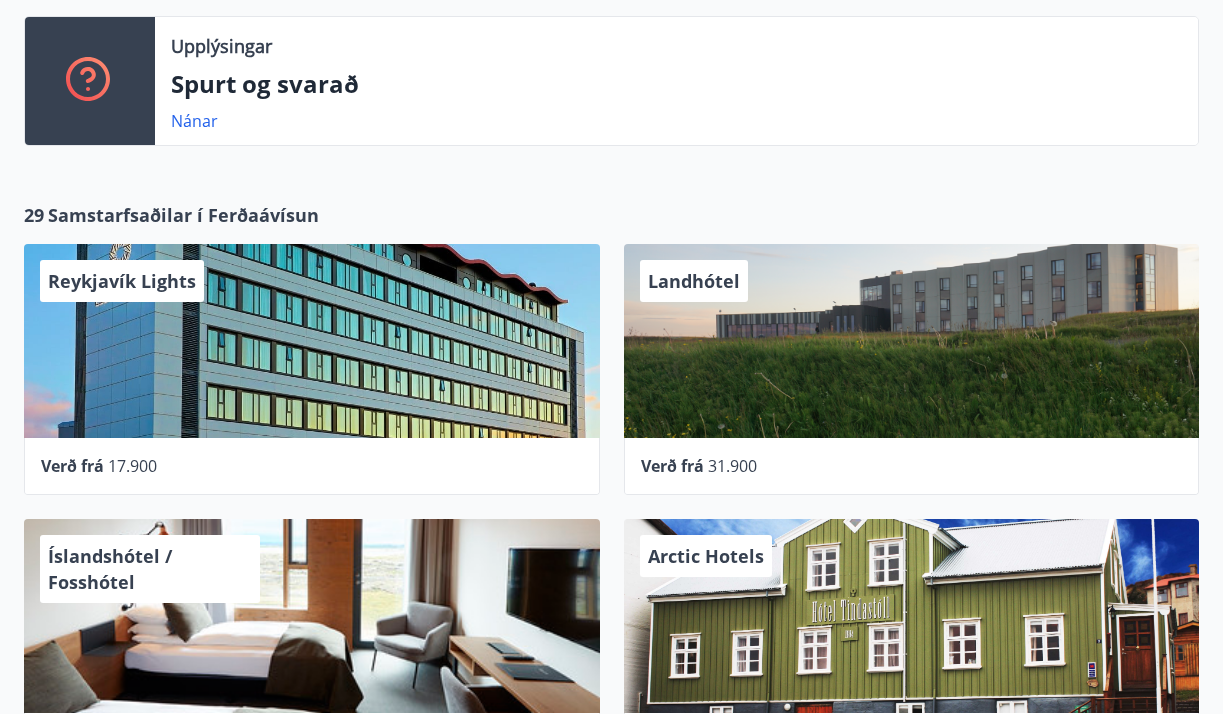 click on "Reykjavík Lights" at bounding box center [312, 341] 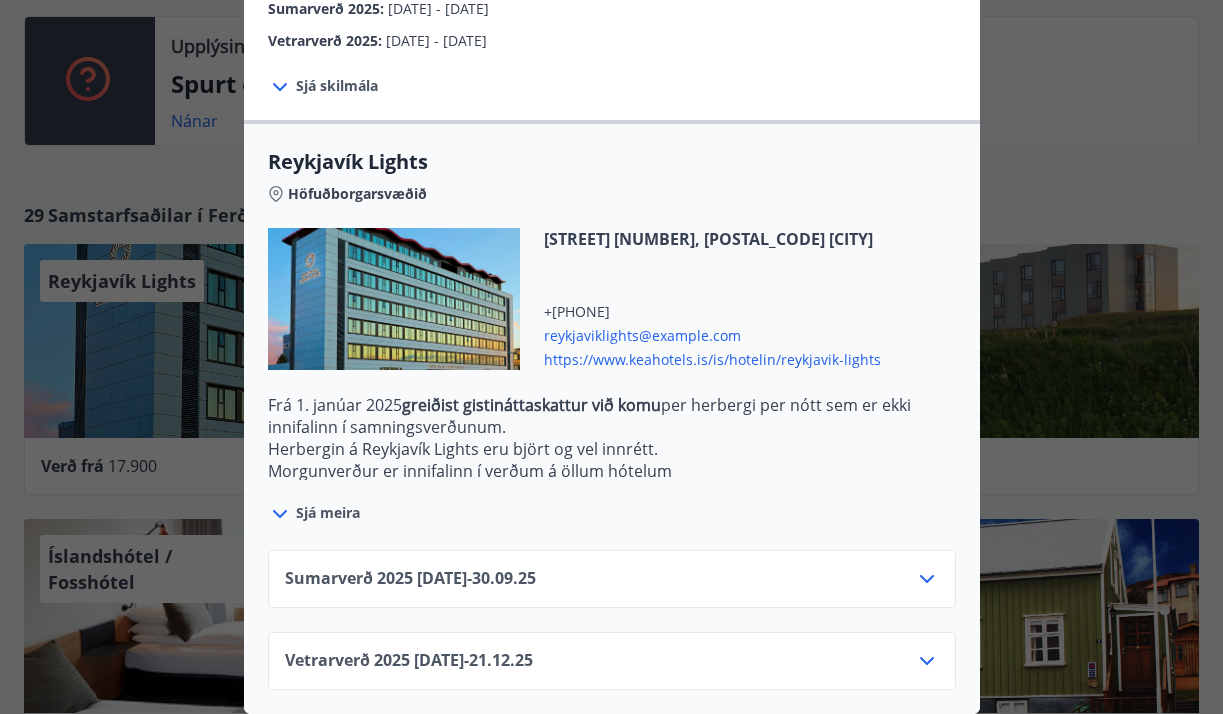 scroll, scrollTop: 532, scrollLeft: 0, axis: vertical 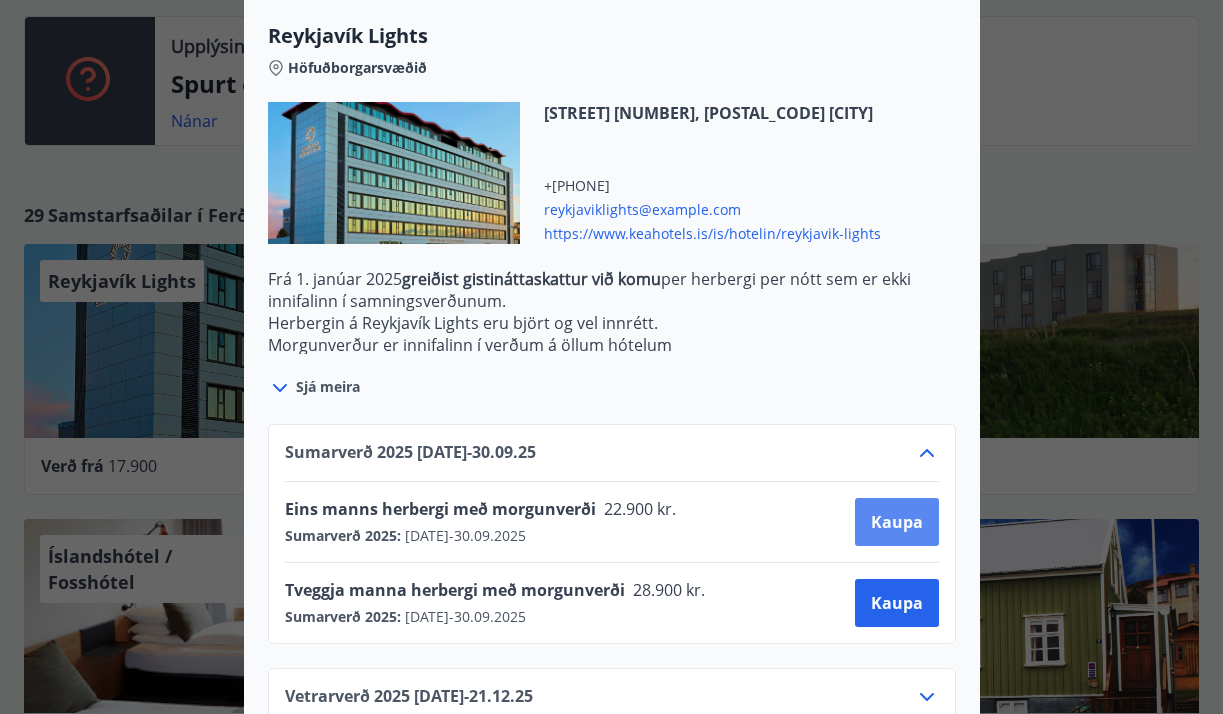 click on "Kaupa" at bounding box center (897, 522) 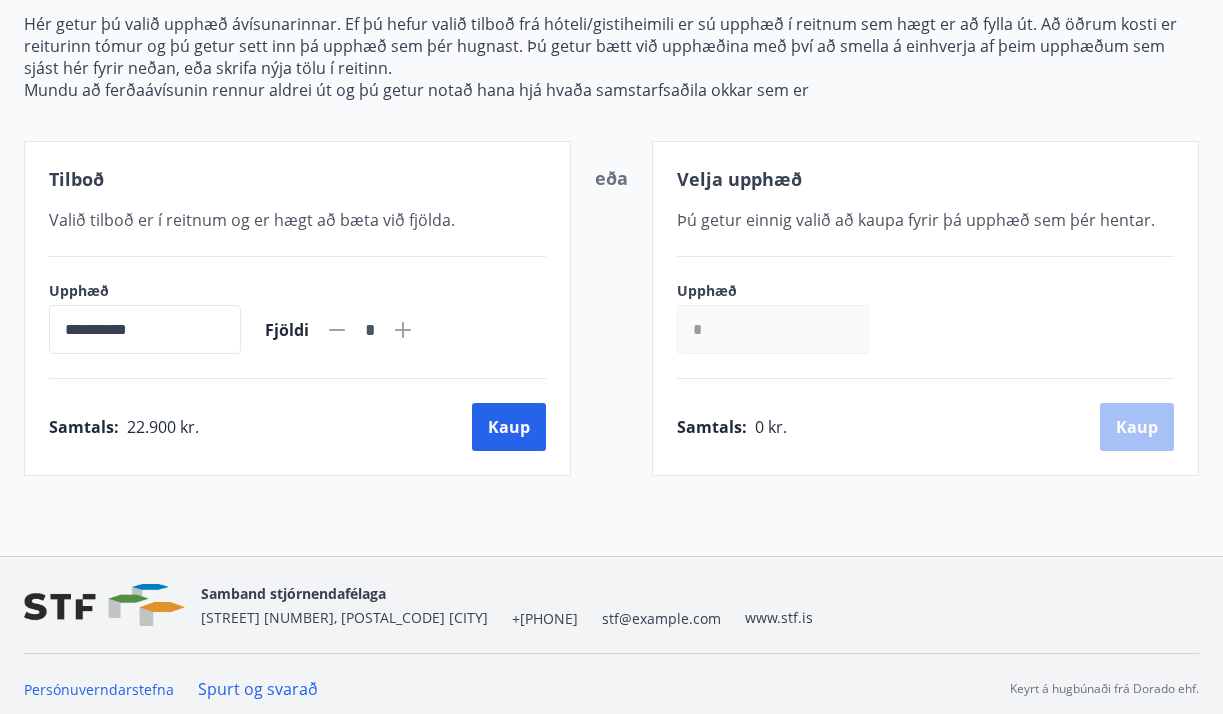 scroll, scrollTop: 234, scrollLeft: 0, axis: vertical 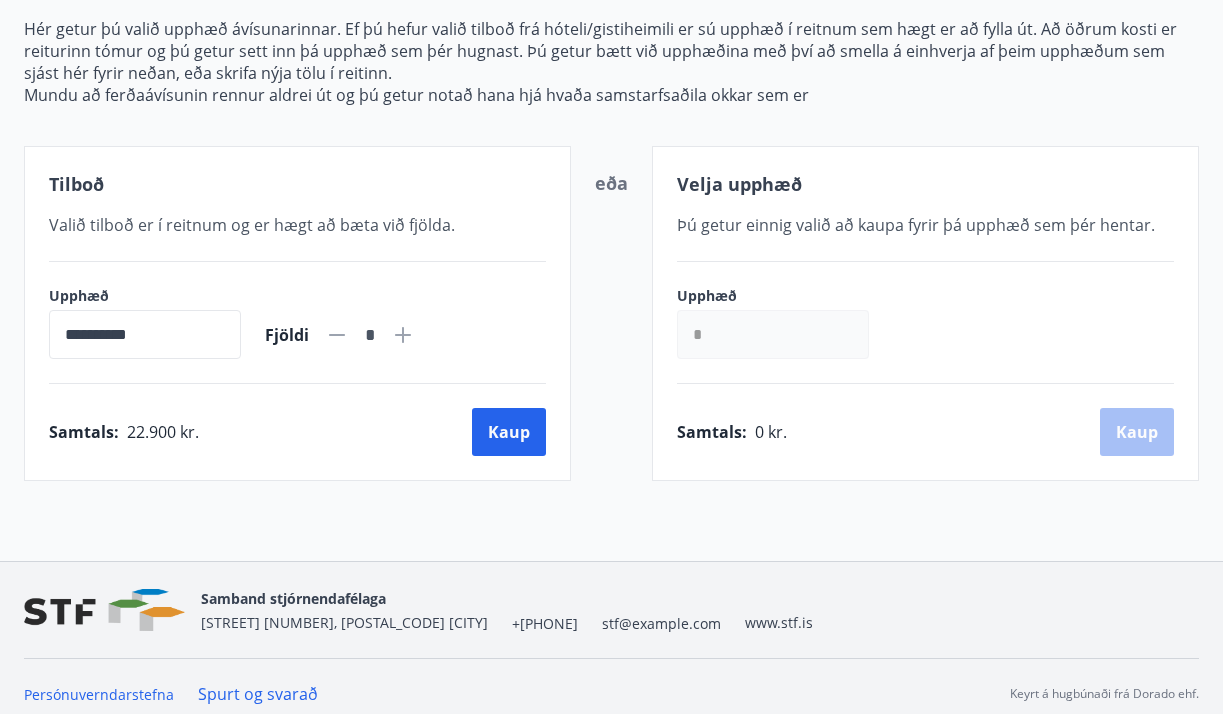 click 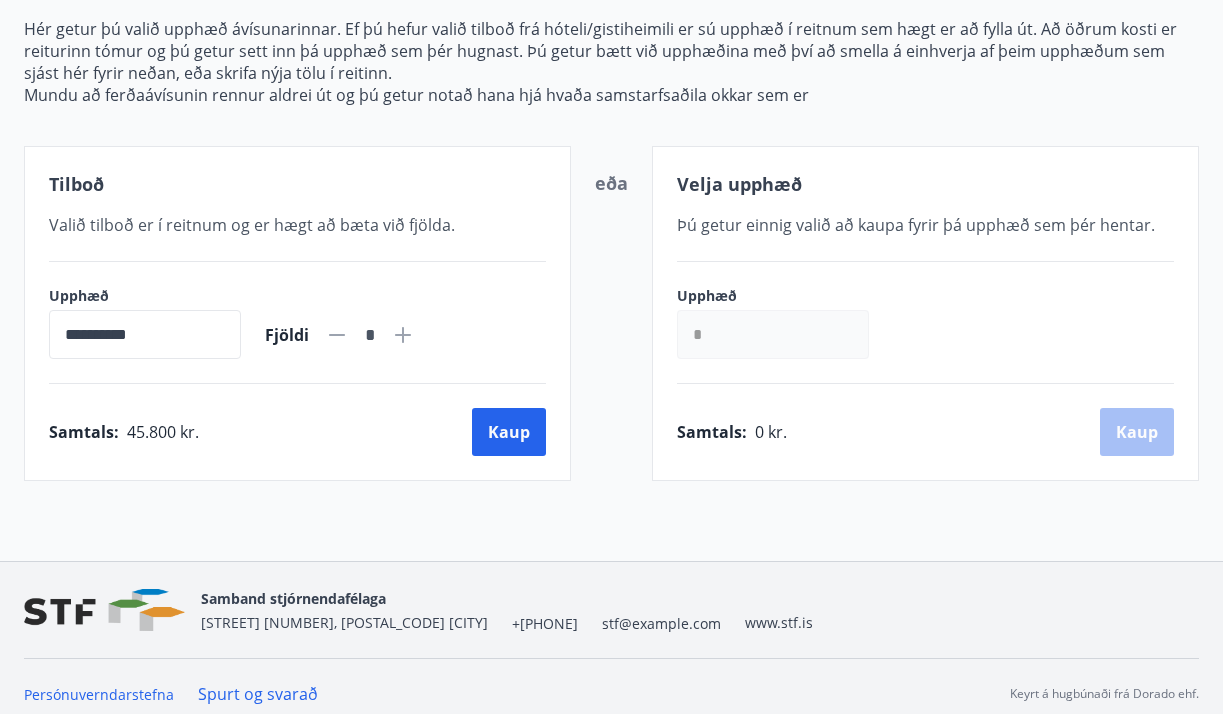 click 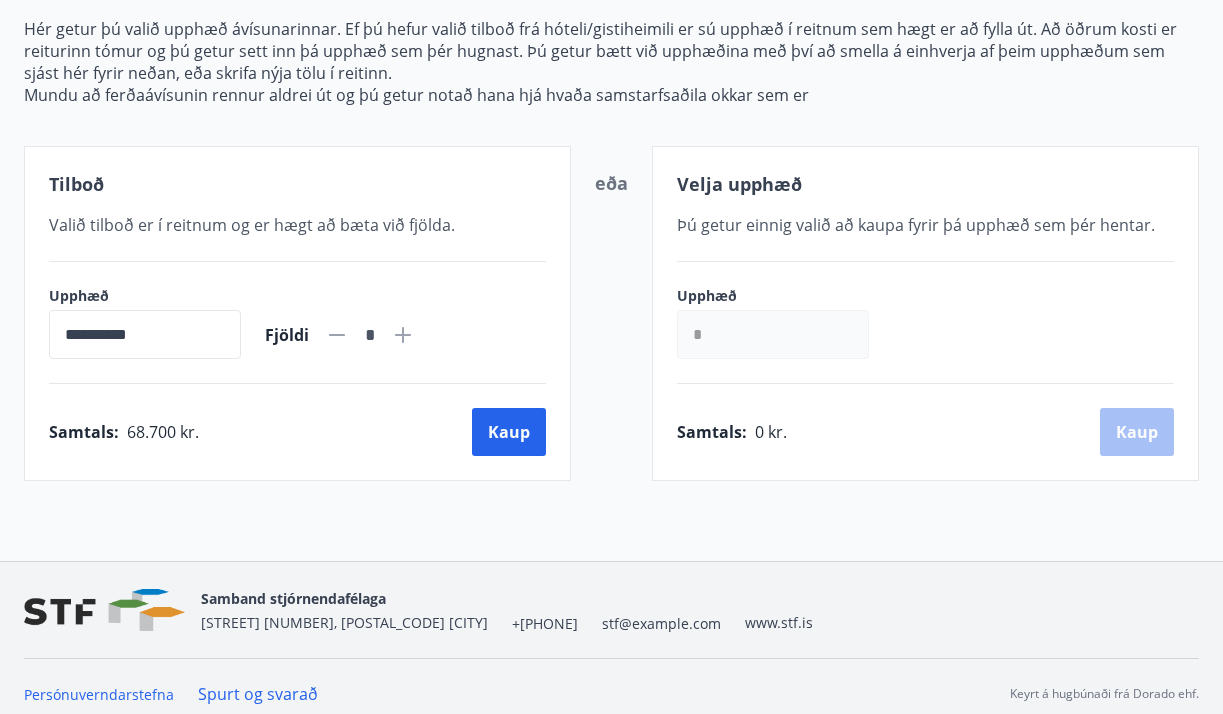 click 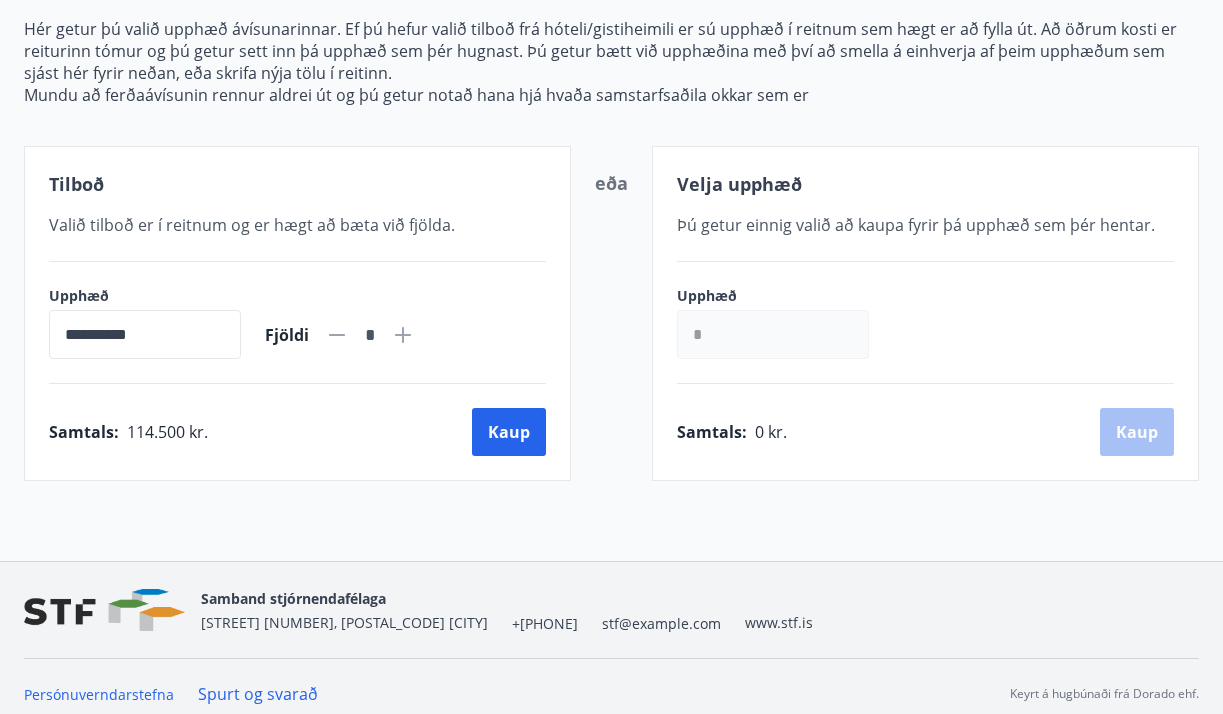 click 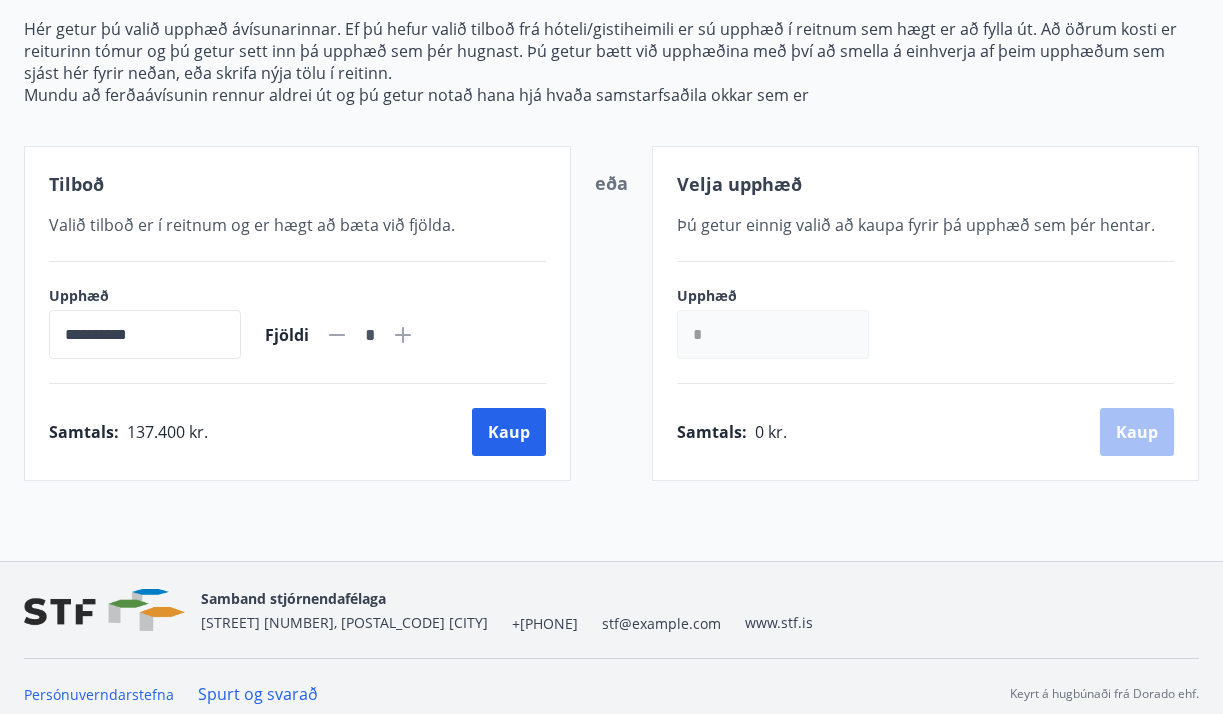 click 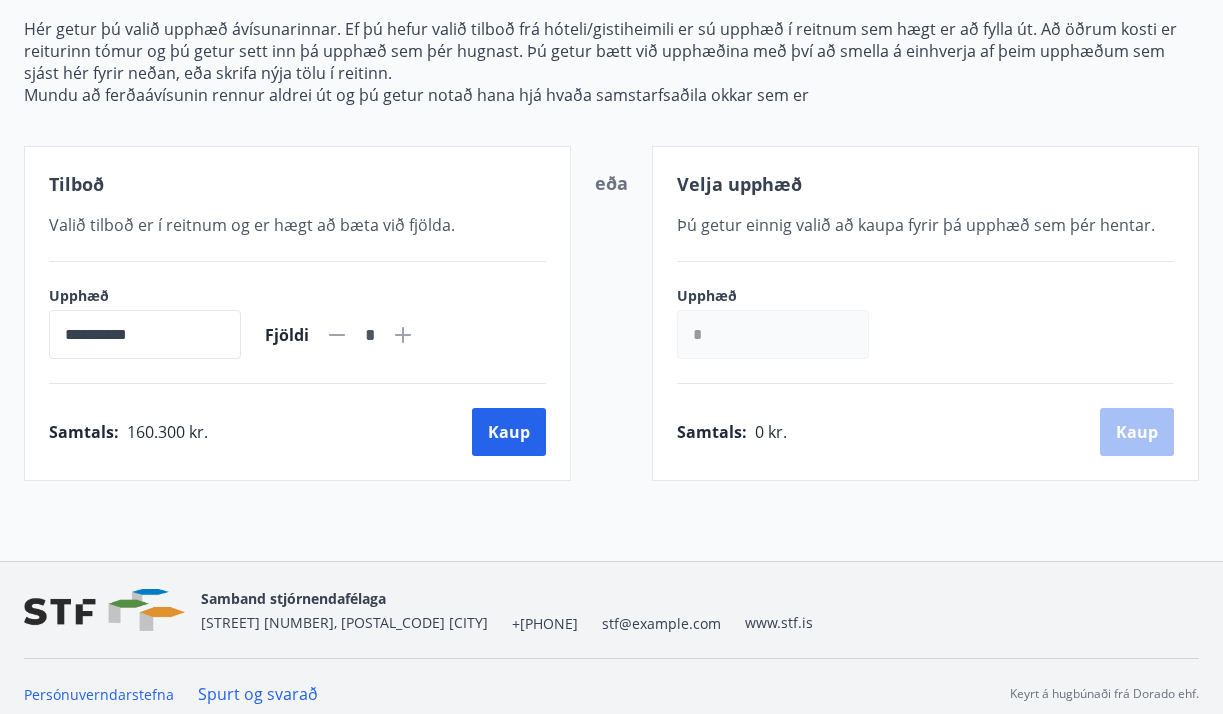 click 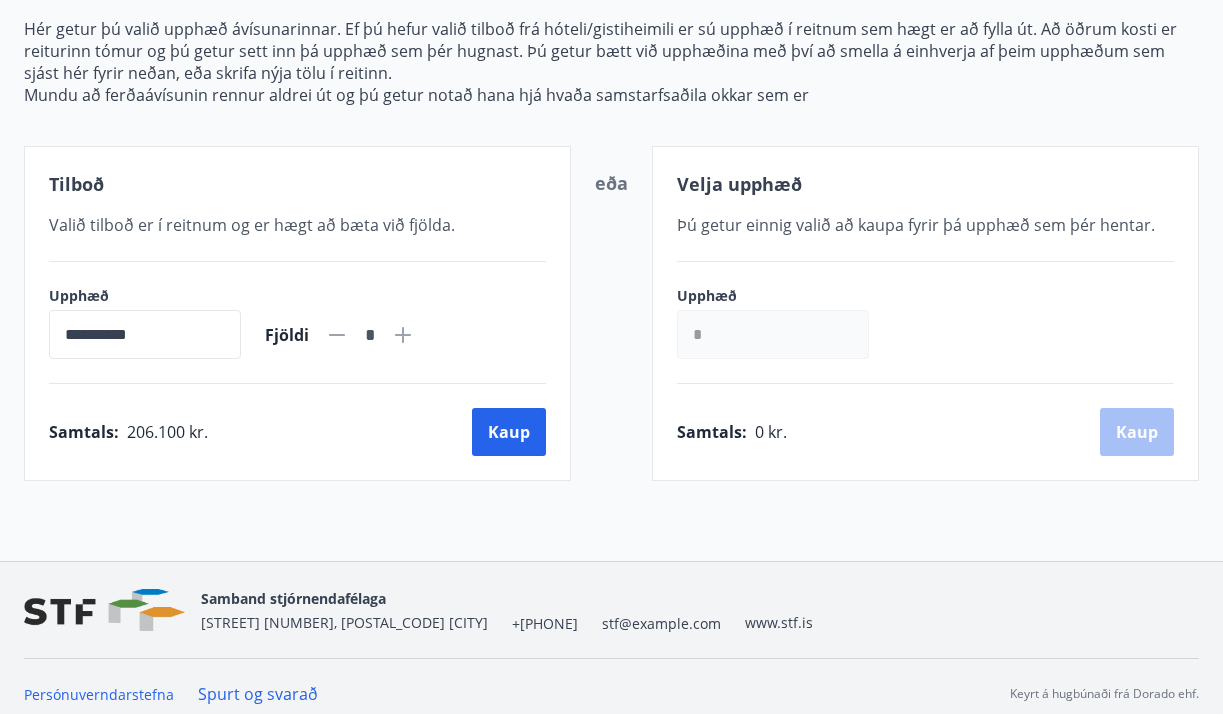 click 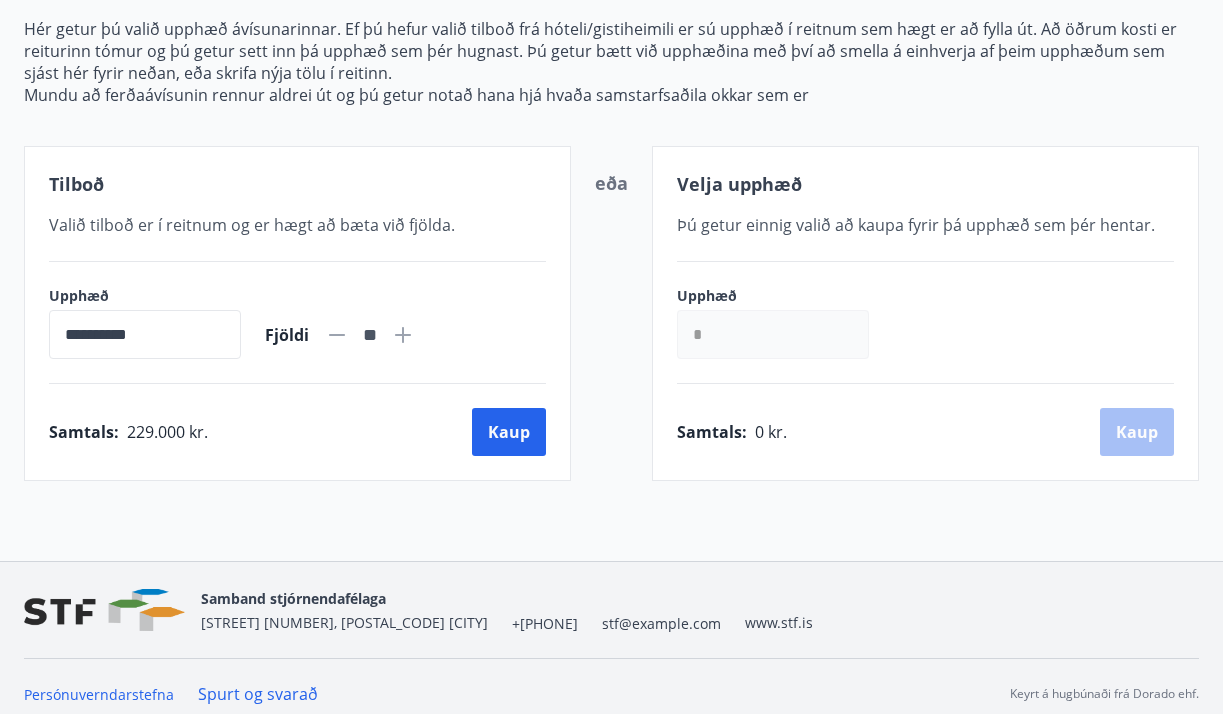 click 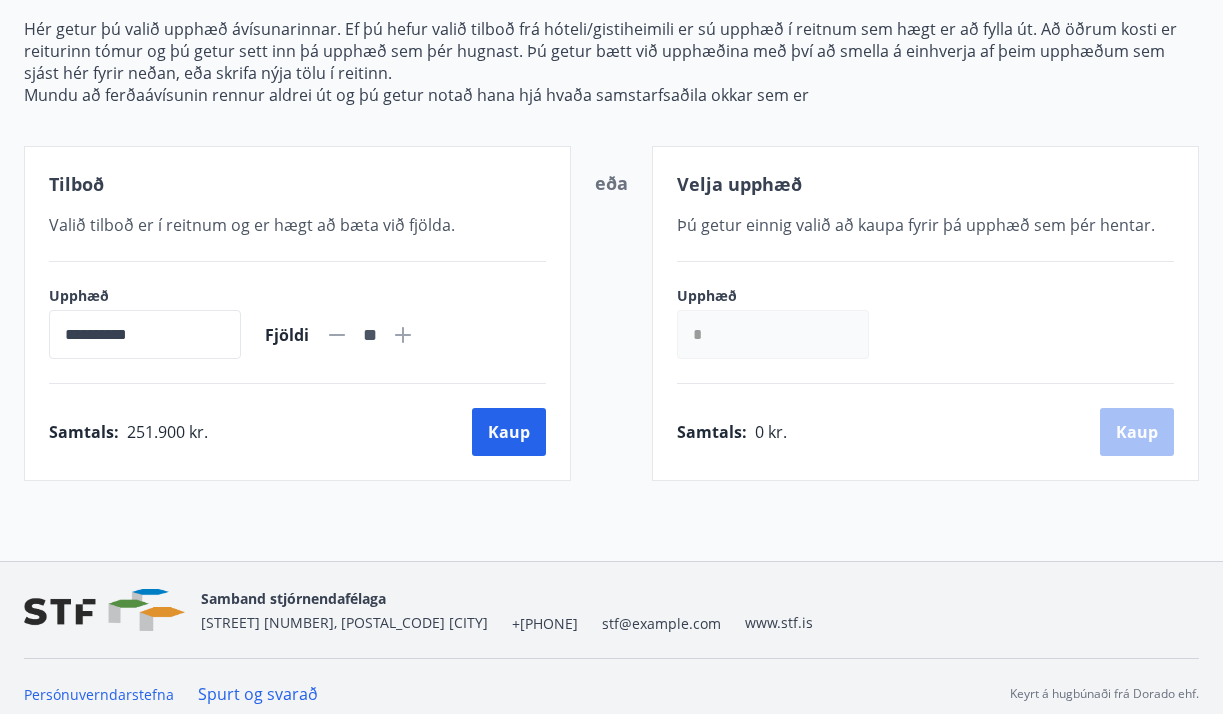 click 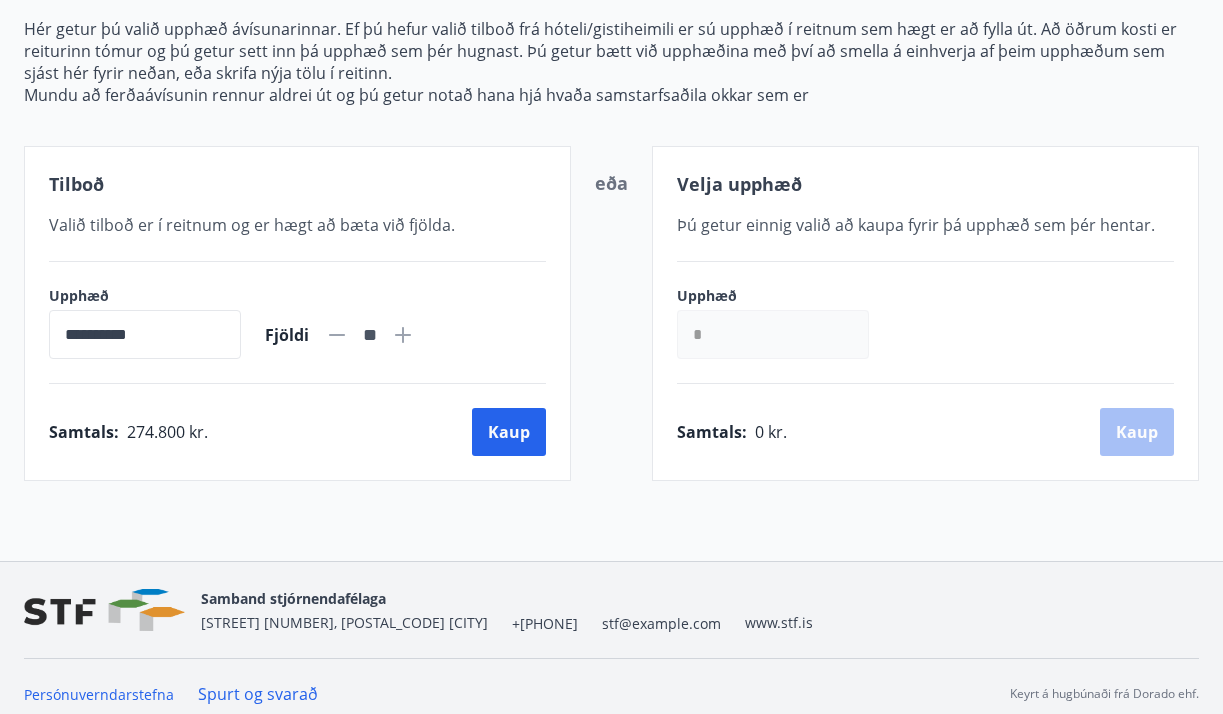 click 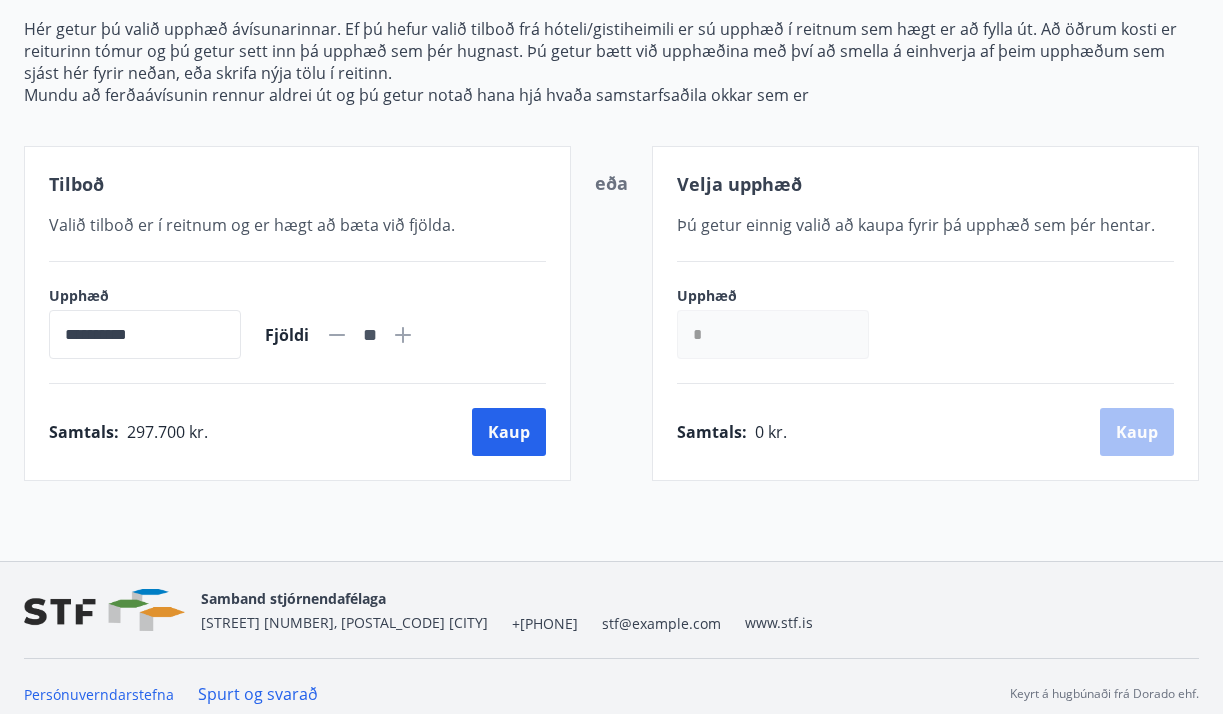 click 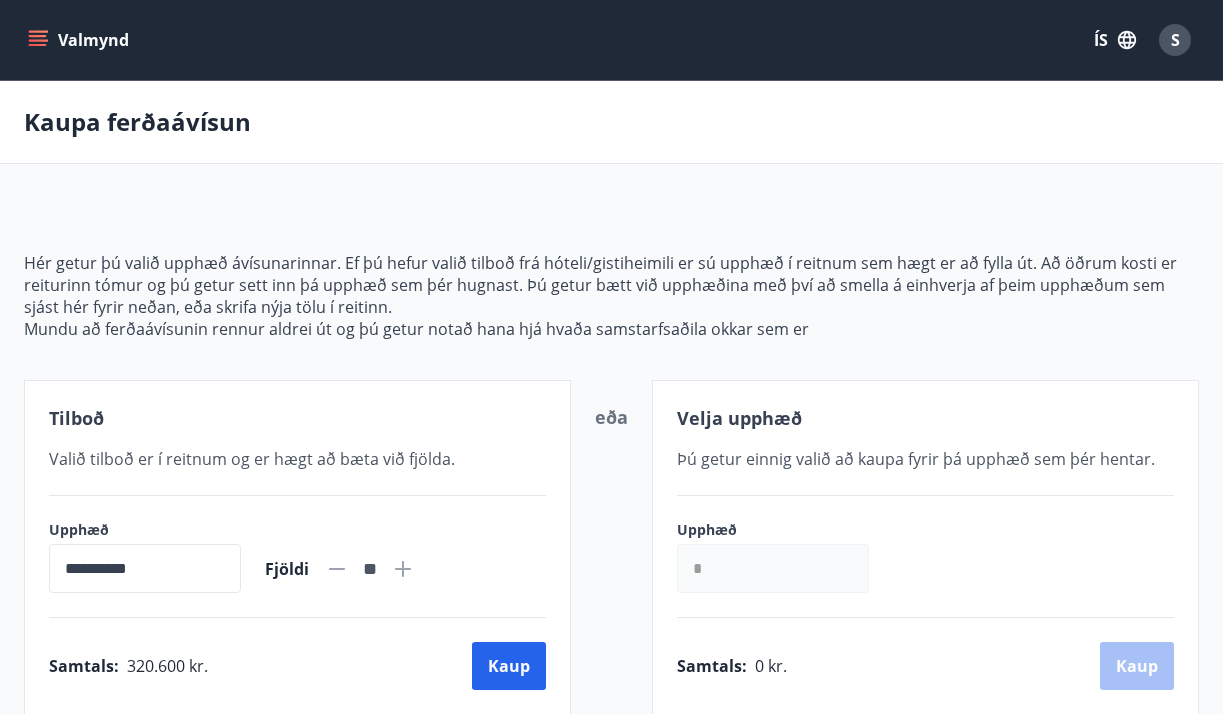 scroll, scrollTop: 0, scrollLeft: 0, axis: both 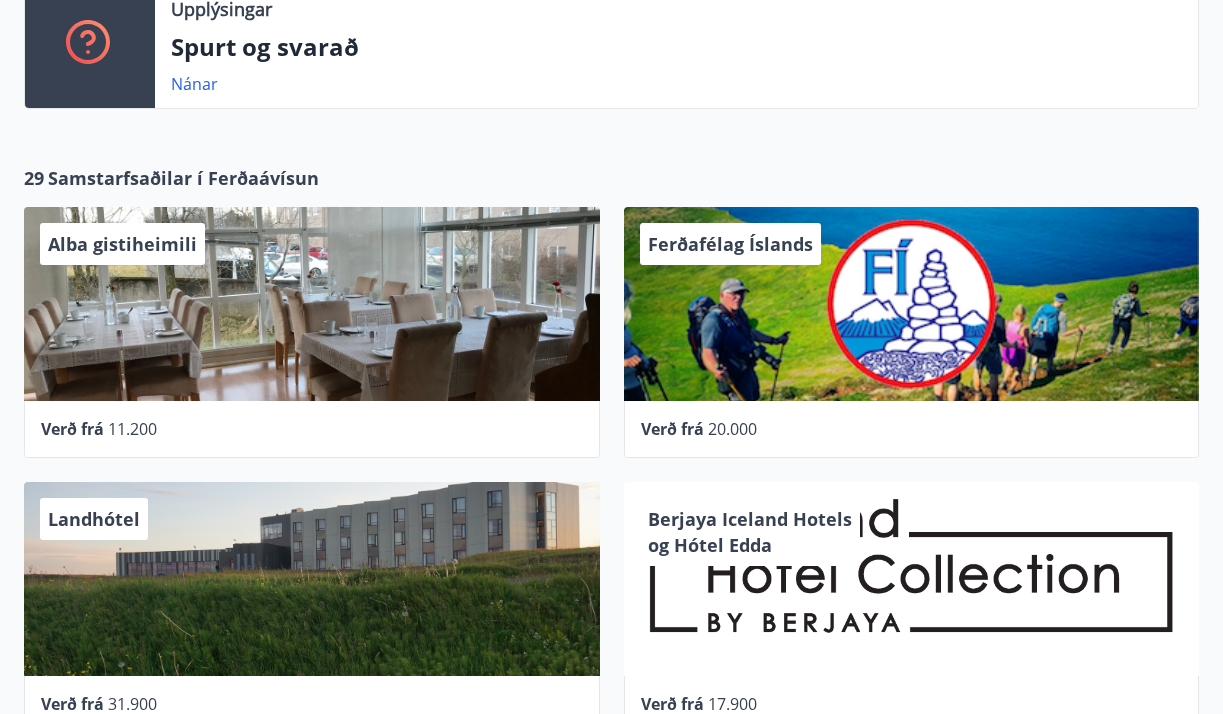 click on "Alba gistiheimili" at bounding box center (312, 304) 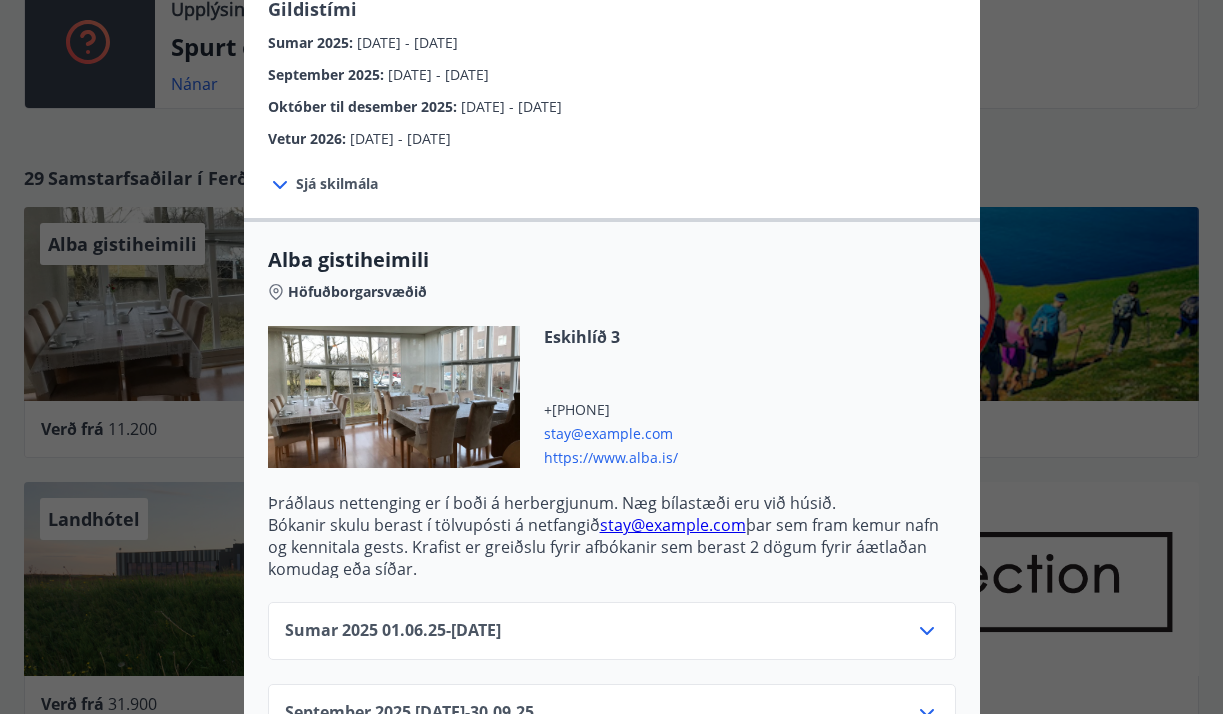 scroll, scrollTop: 403, scrollLeft: 0, axis: vertical 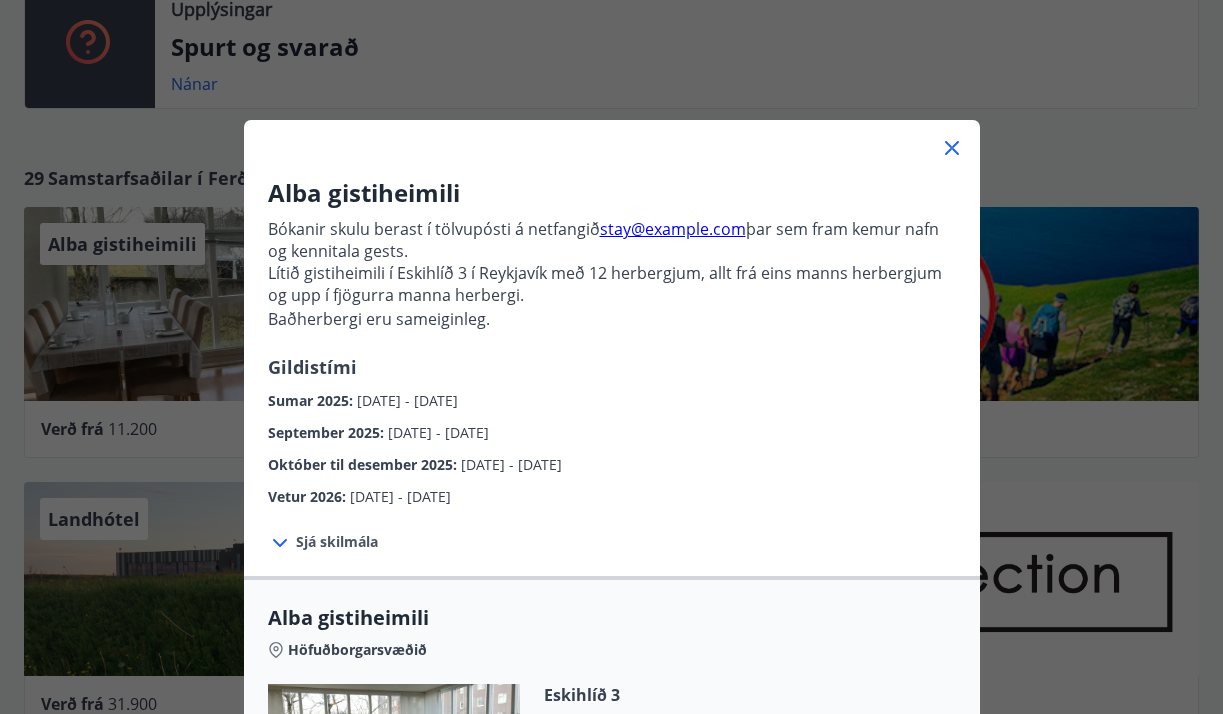 click 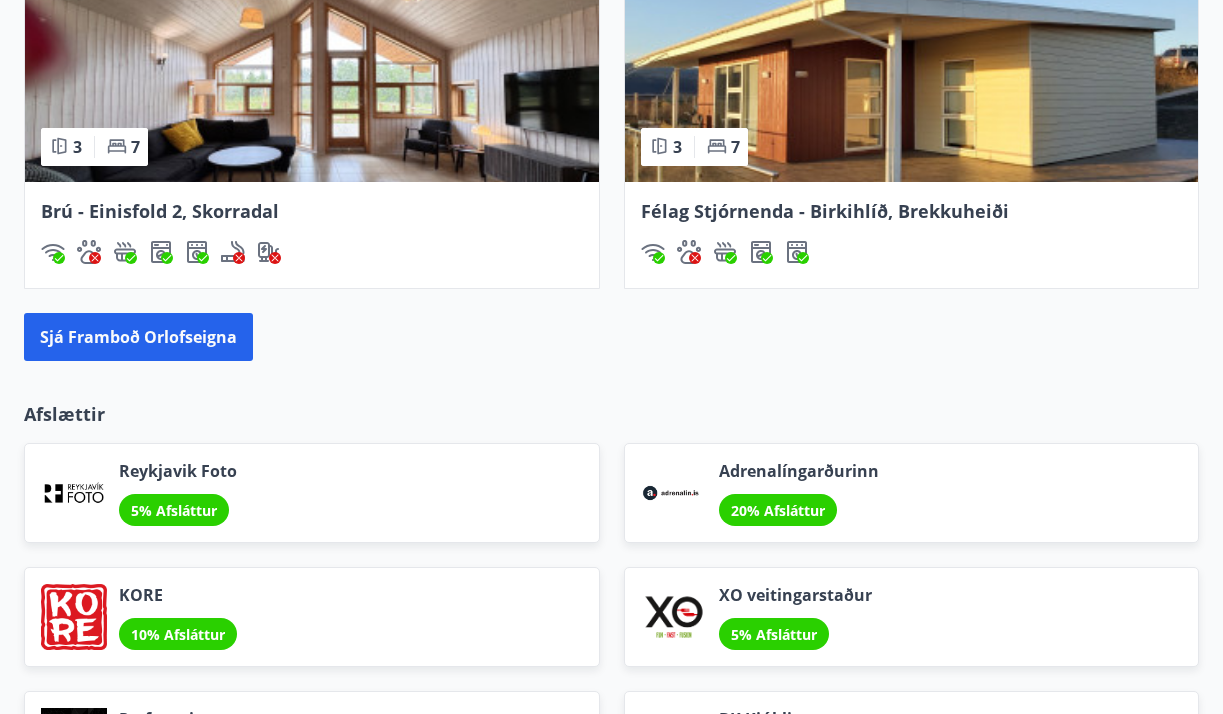 scroll, scrollTop: 2184, scrollLeft: 0, axis: vertical 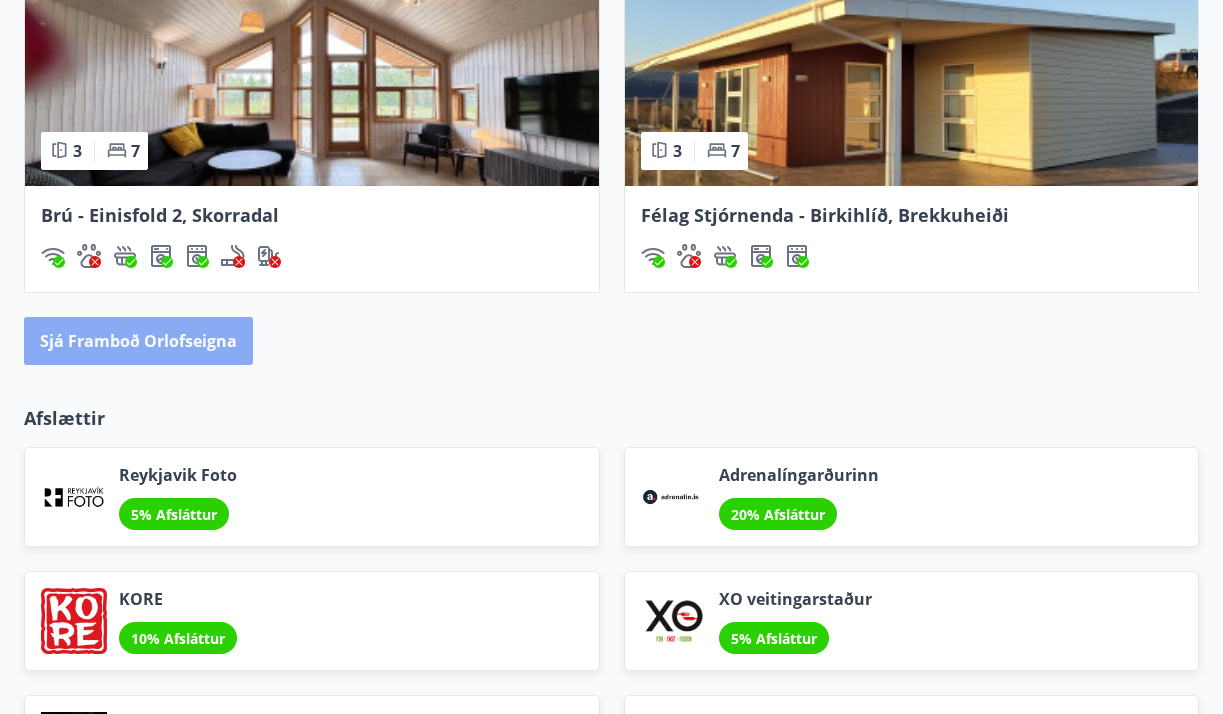 click on "Sjá framboð orlofseigna" at bounding box center (138, 341) 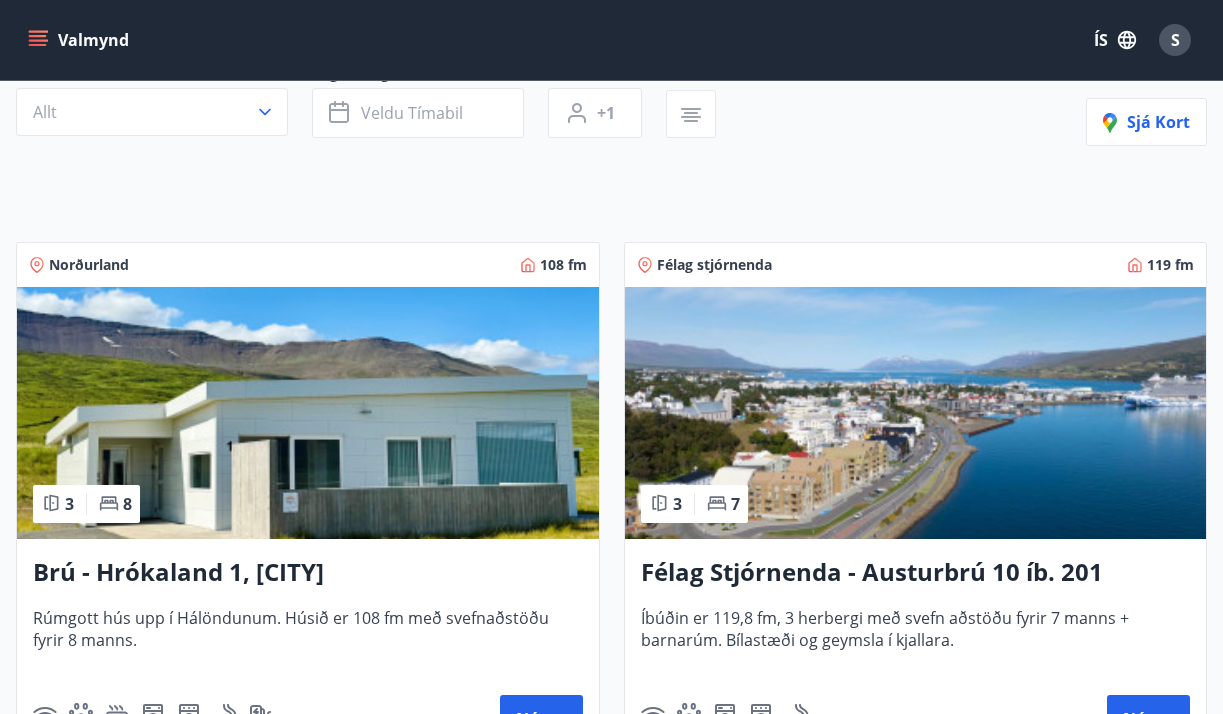 scroll, scrollTop: 104, scrollLeft: 0, axis: vertical 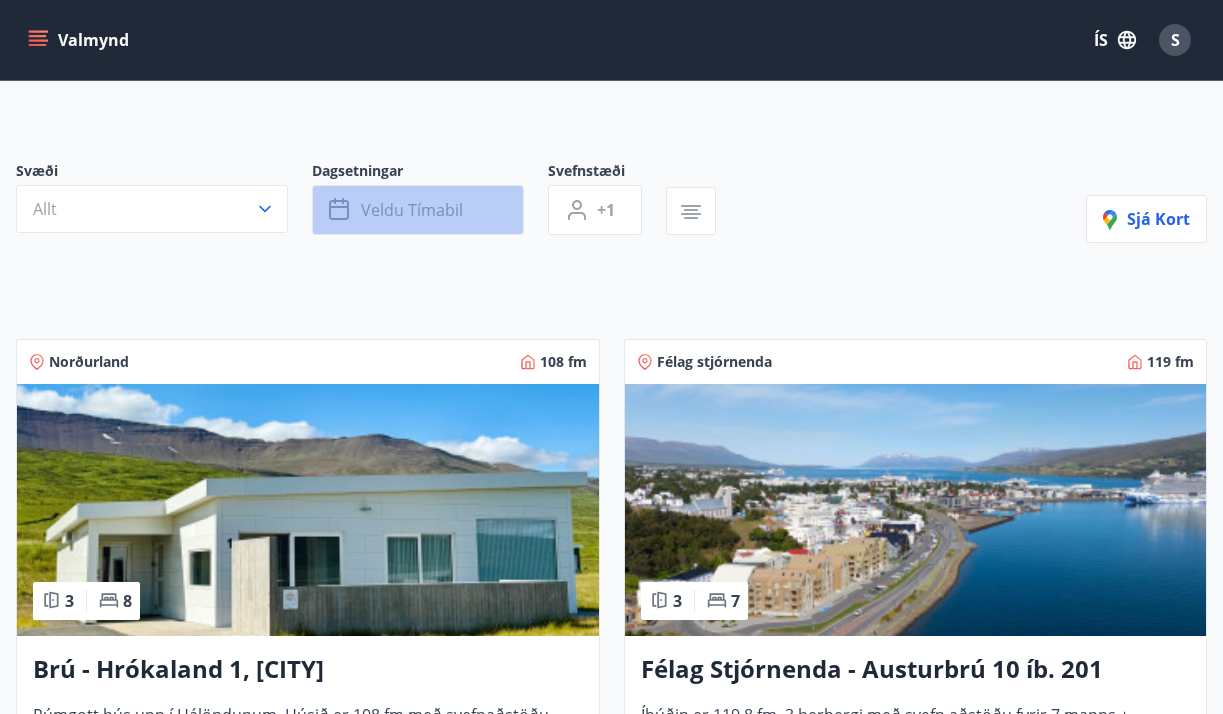 click on "Veldu tímabil" at bounding box center (412, 210) 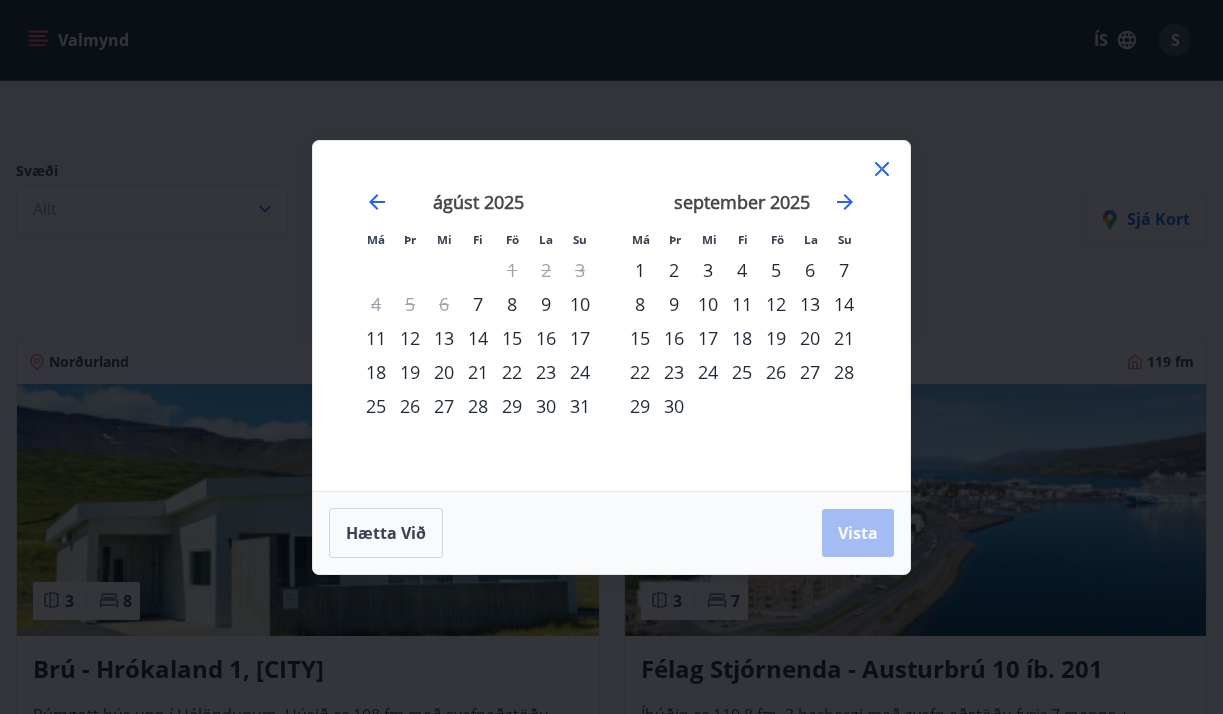 click on "9" at bounding box center (546, 304) 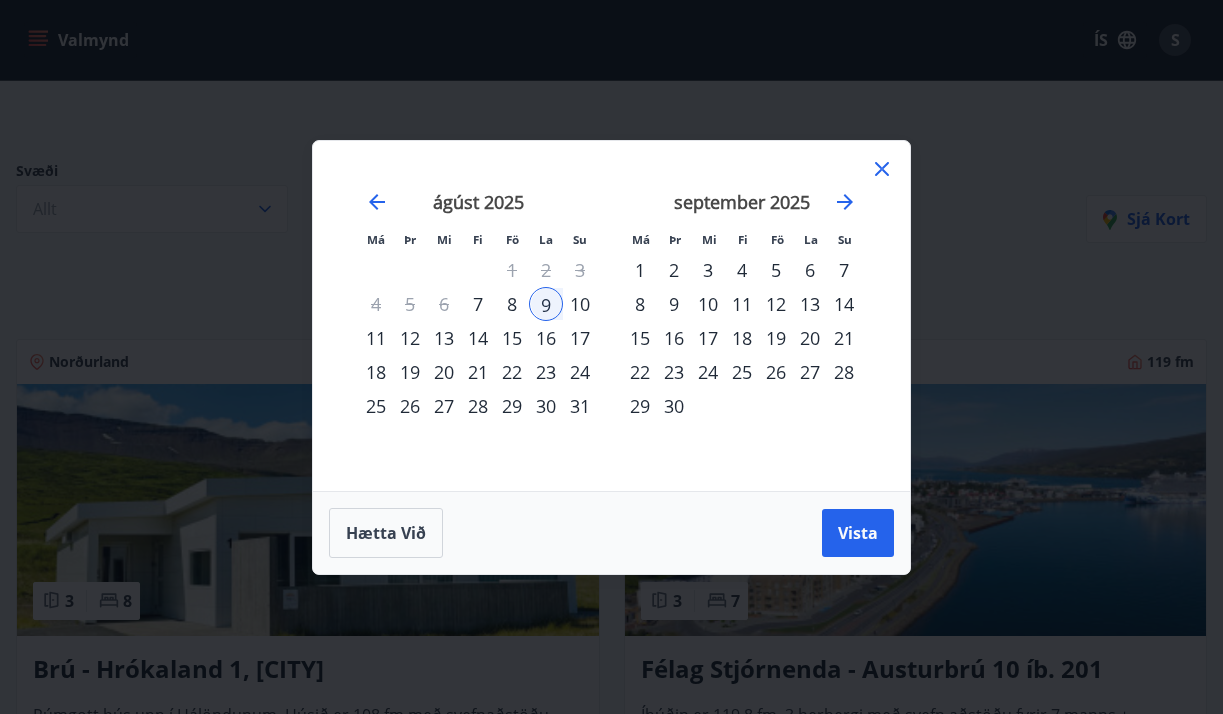 click on "16" at bounding box center [546, 338] 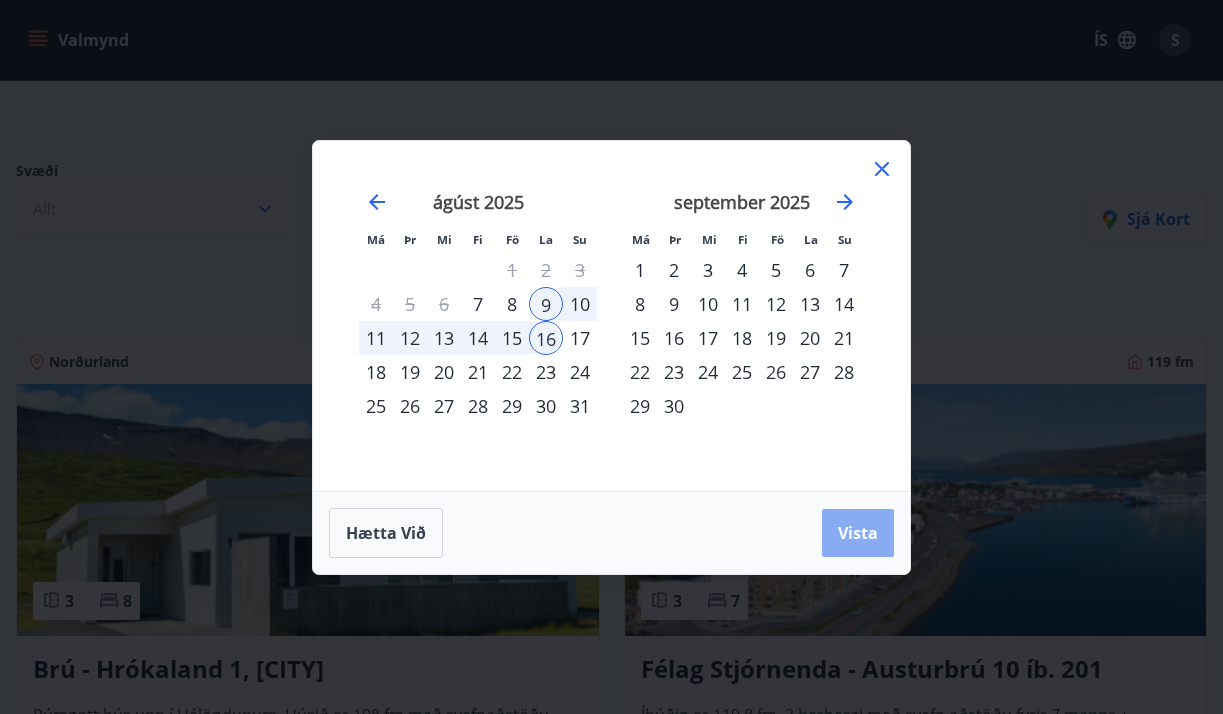 click on "Vista" at bounding box center (858, 533) 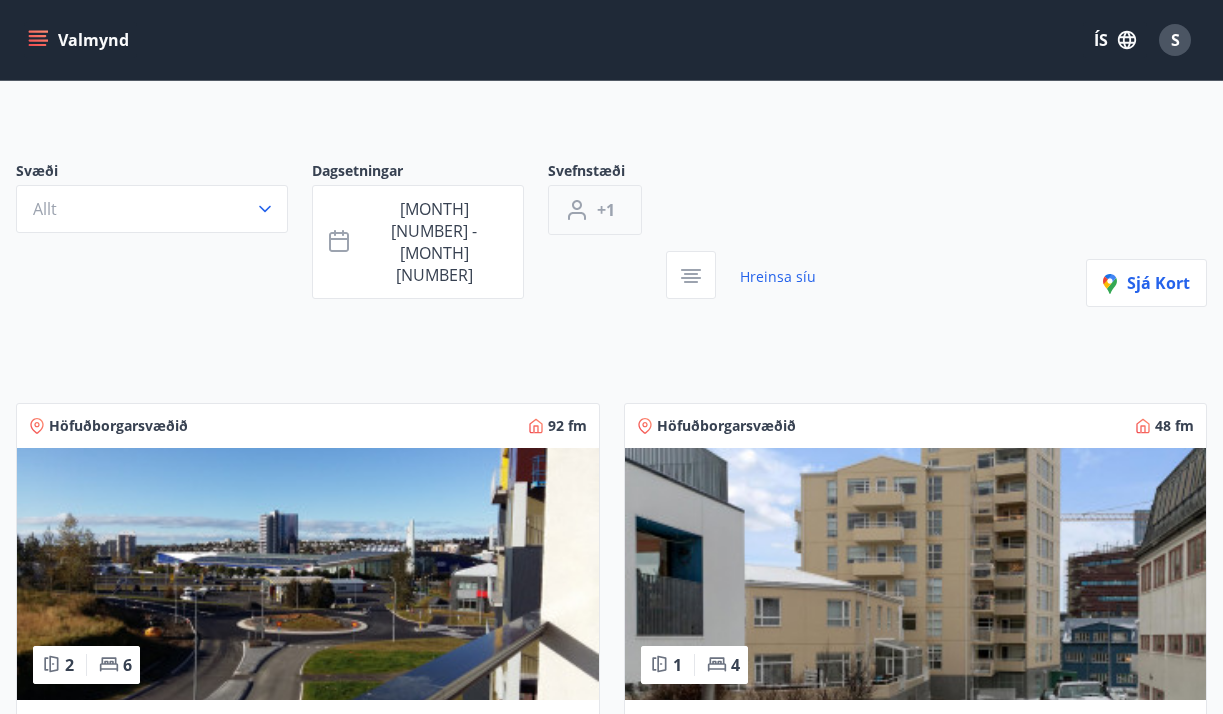 click on "+1" at bounding box center (595, 210) 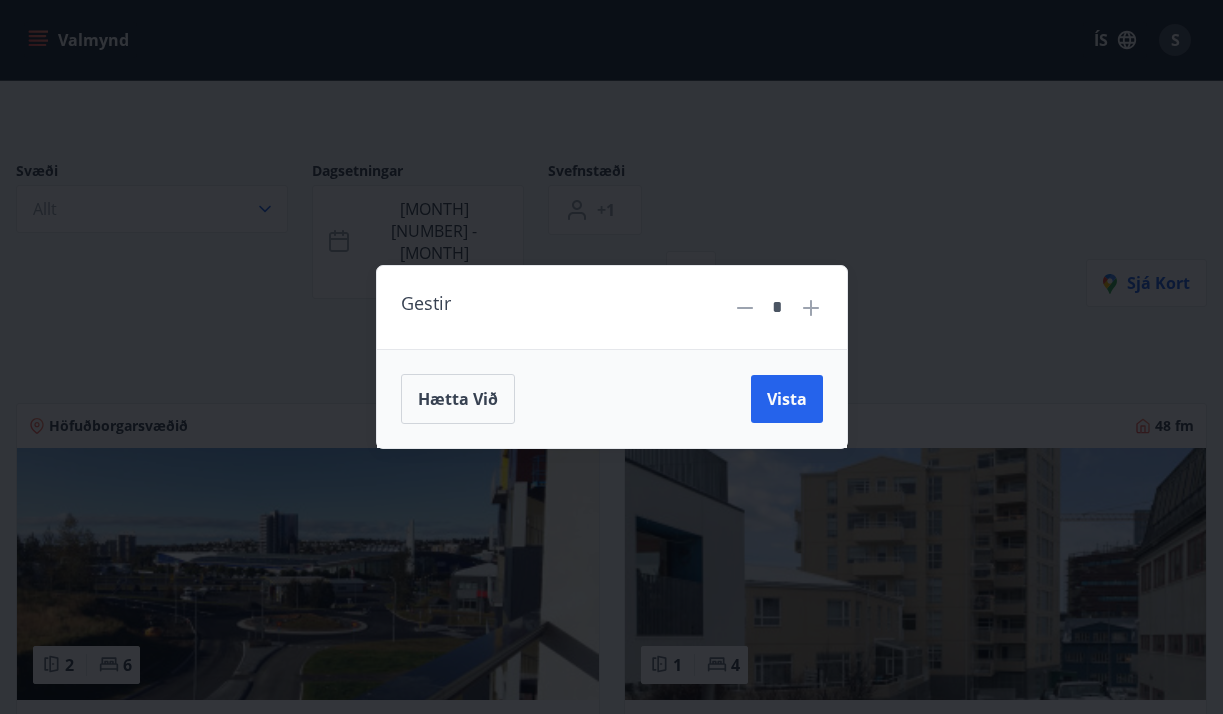 click 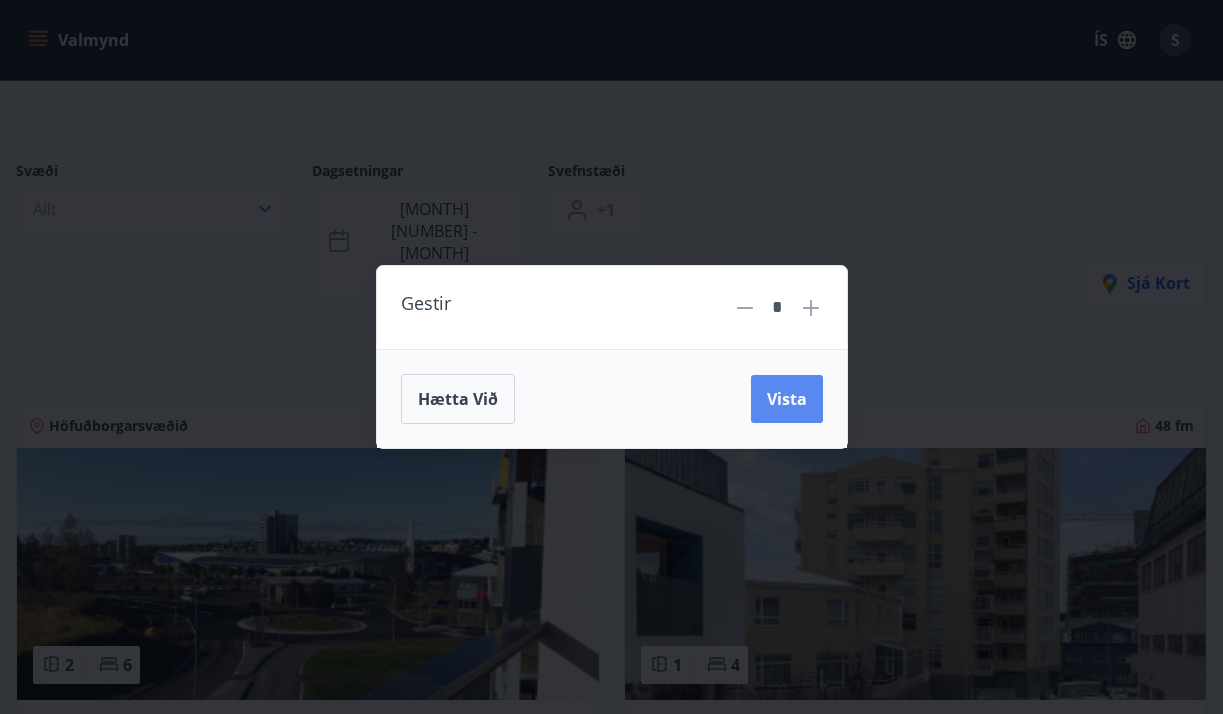click on "Vista" at bounding box center (787, 399) 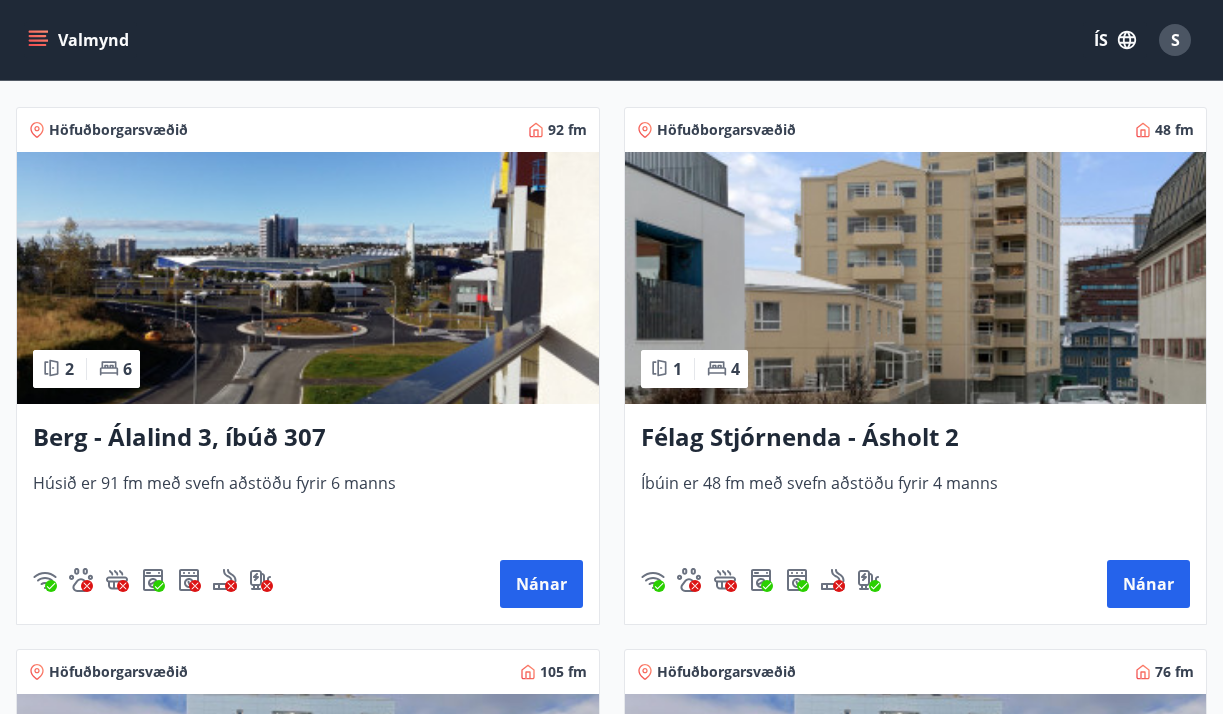 scroll, scrollTop: 405, scrollLeft: 0, axis: vertical 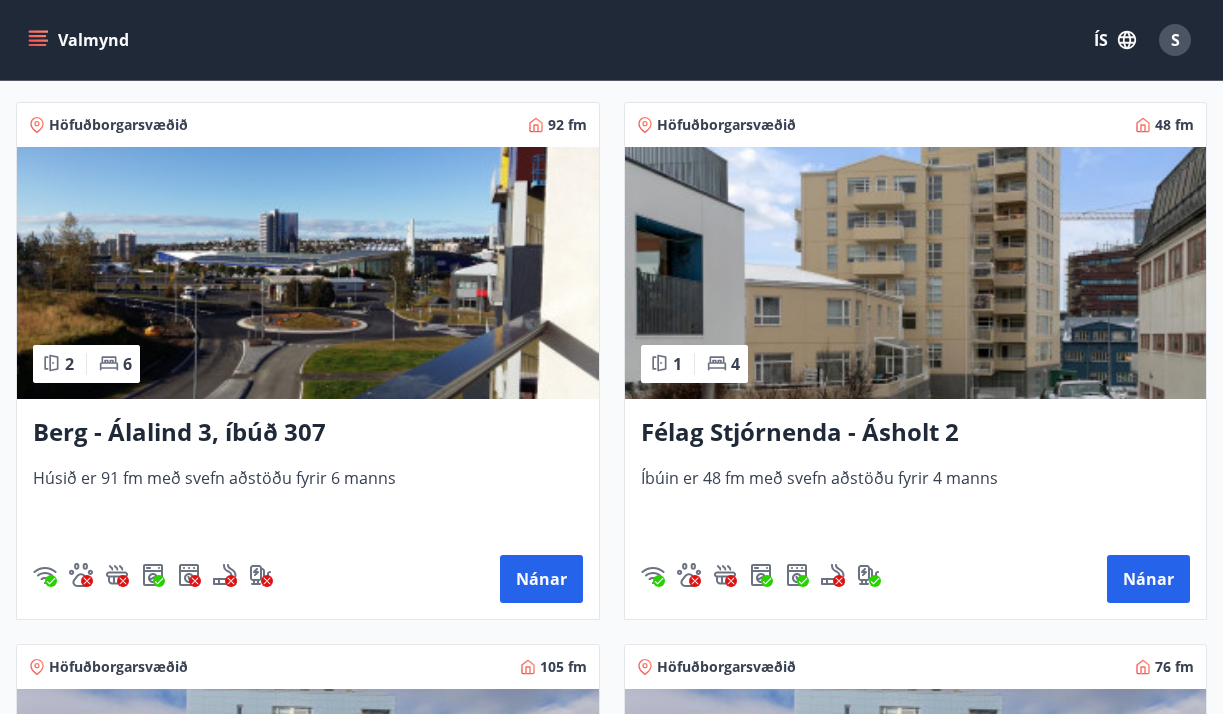 click at bounding box center [308, 273] 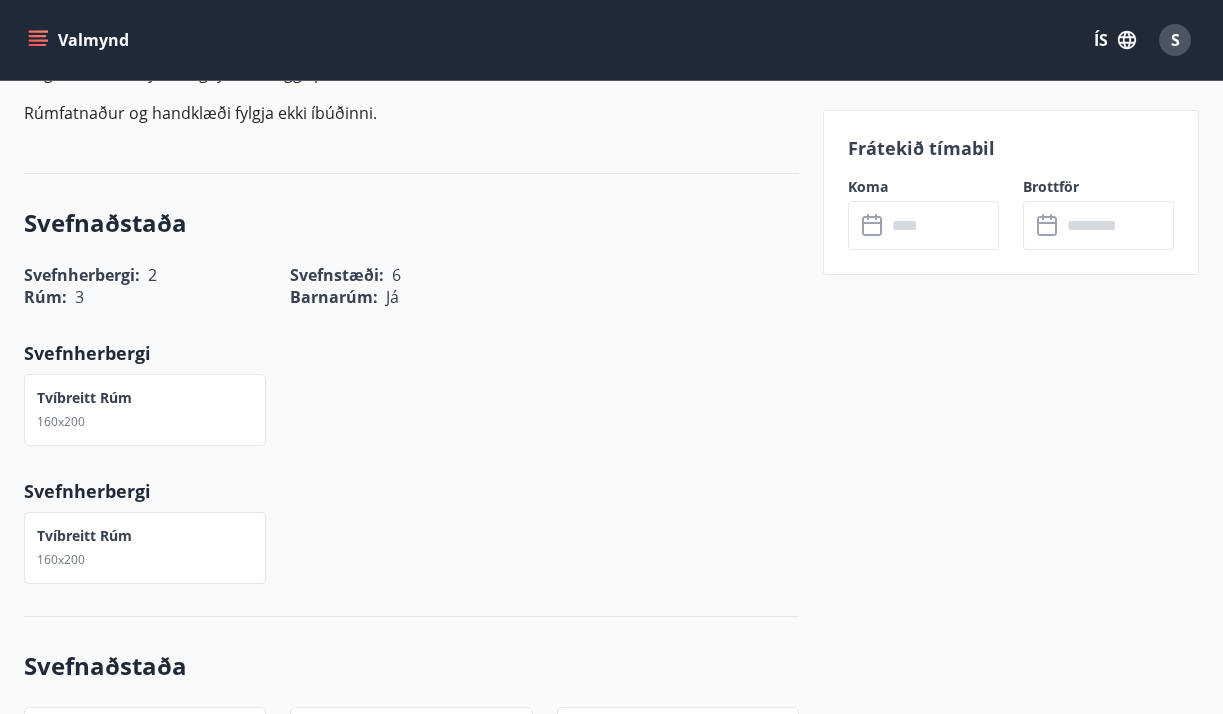 scroll, scrollTop: 778, scrollLeft: 0, axis: vertical 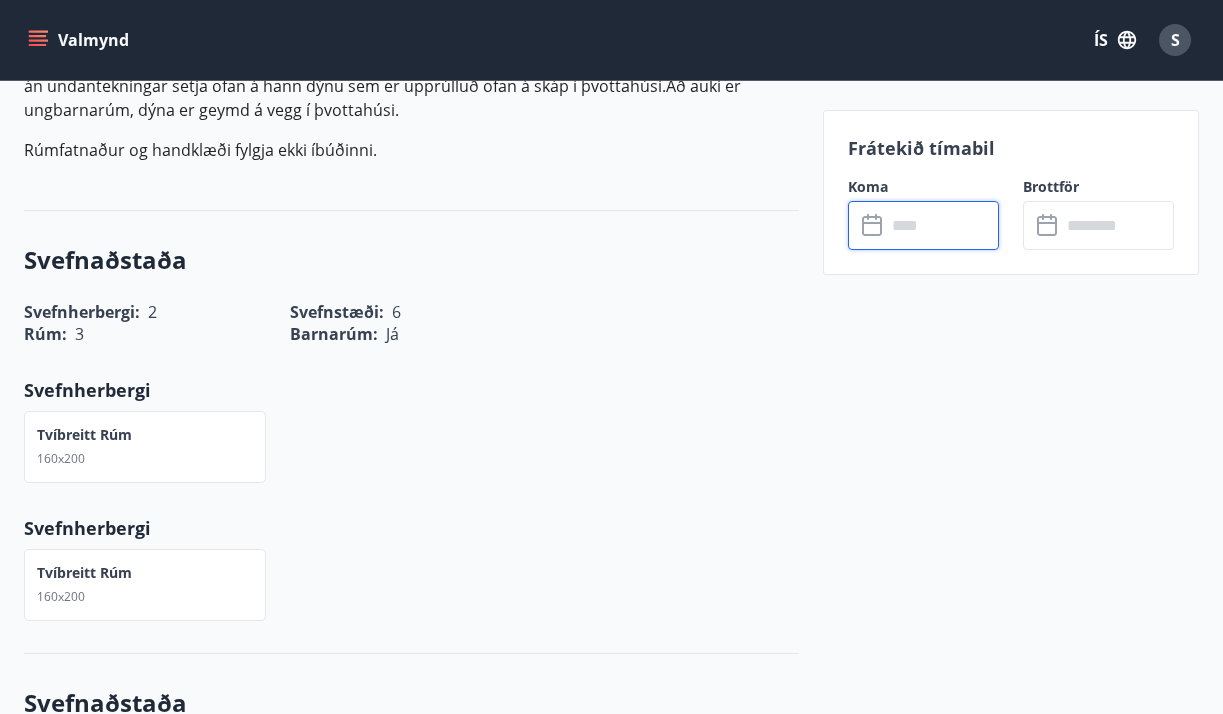 click at bounding box center [942, 225] 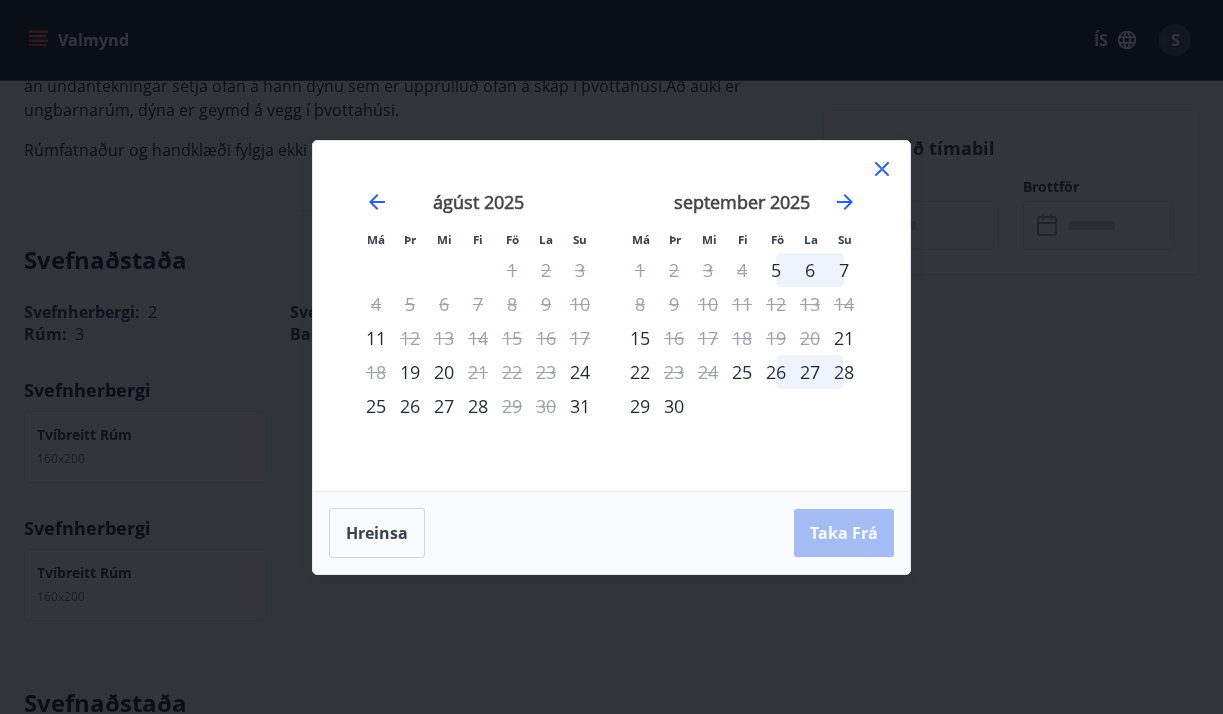 click 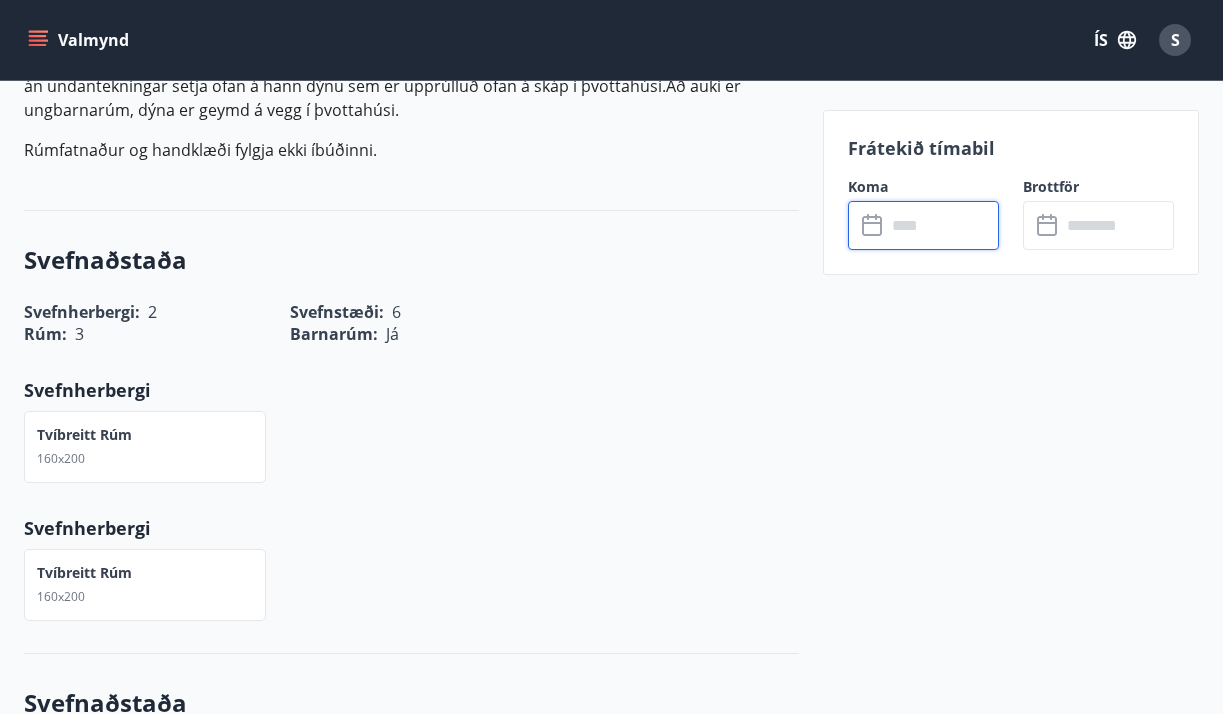 scroll, scrollTop: 450, scrollLeft: 0, axis: vertical 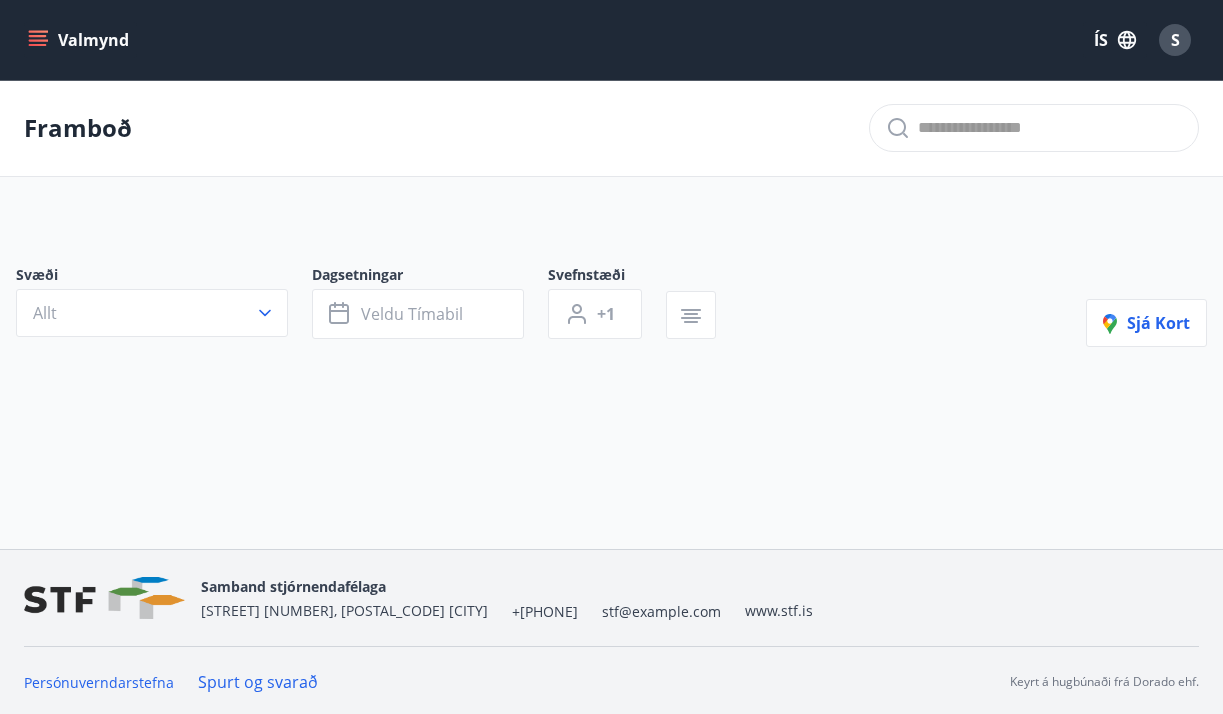 type on "*" 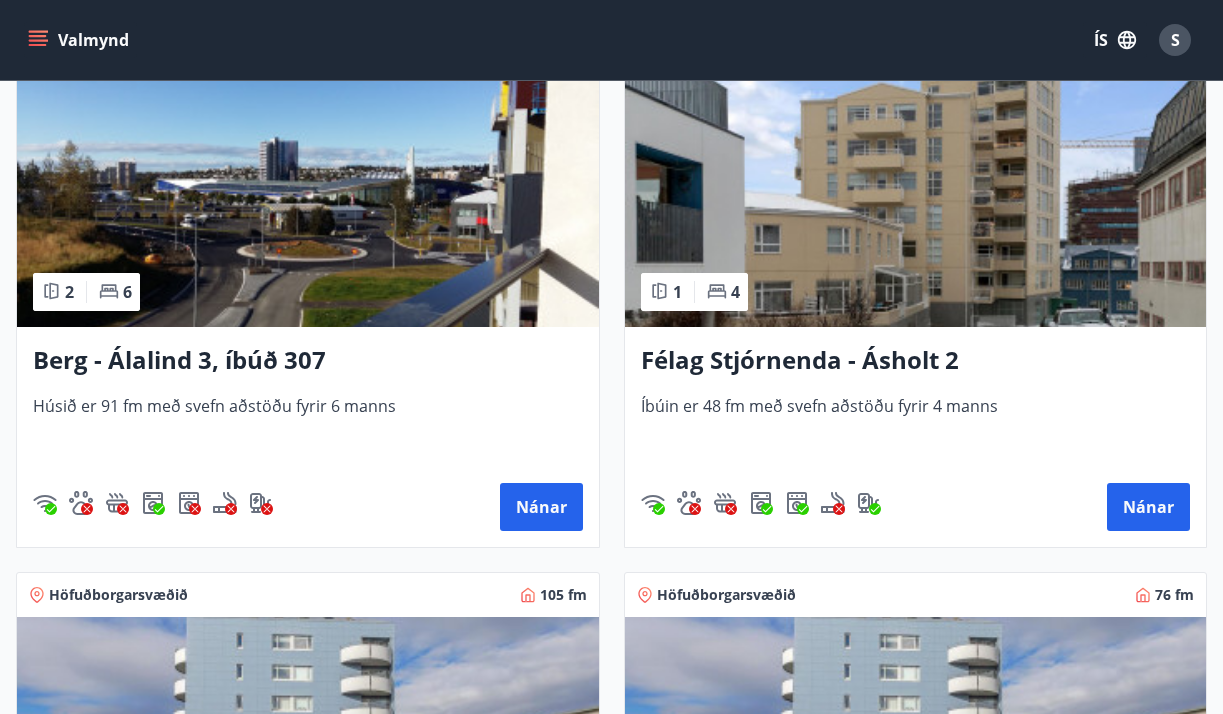 scroll, scrollTop: 311, scrollLeft: 0, axis: vertical 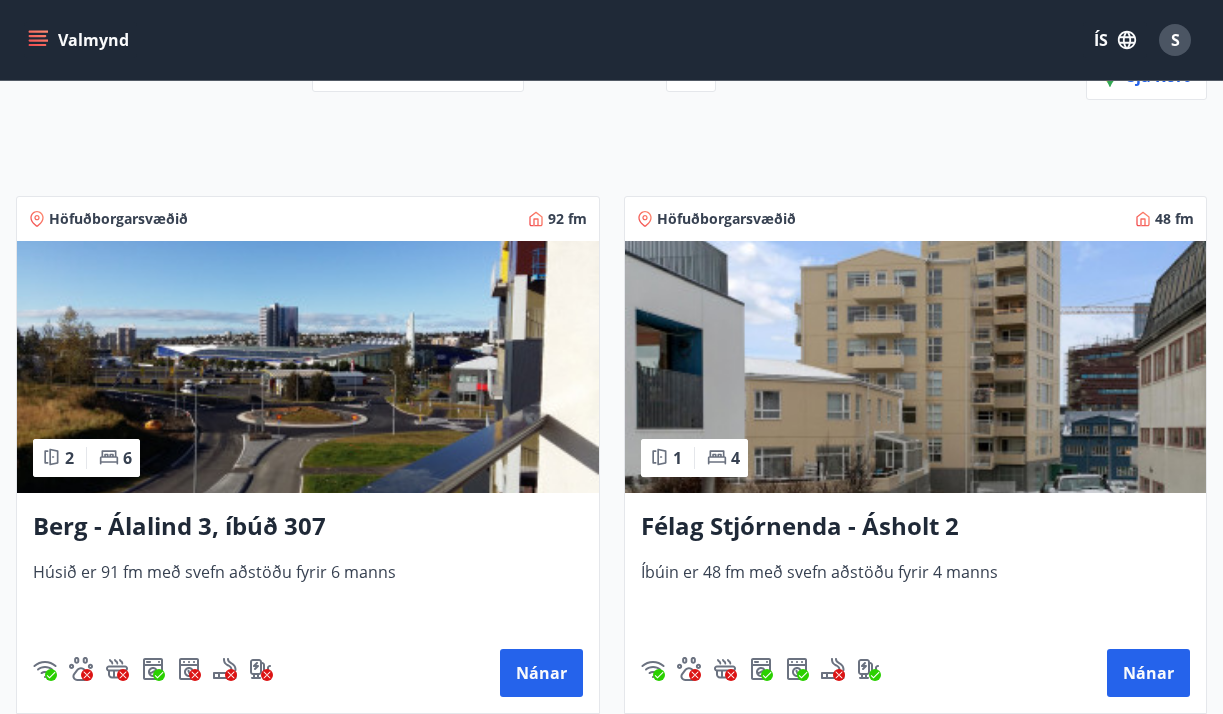 click at bounding box center (308, 367) 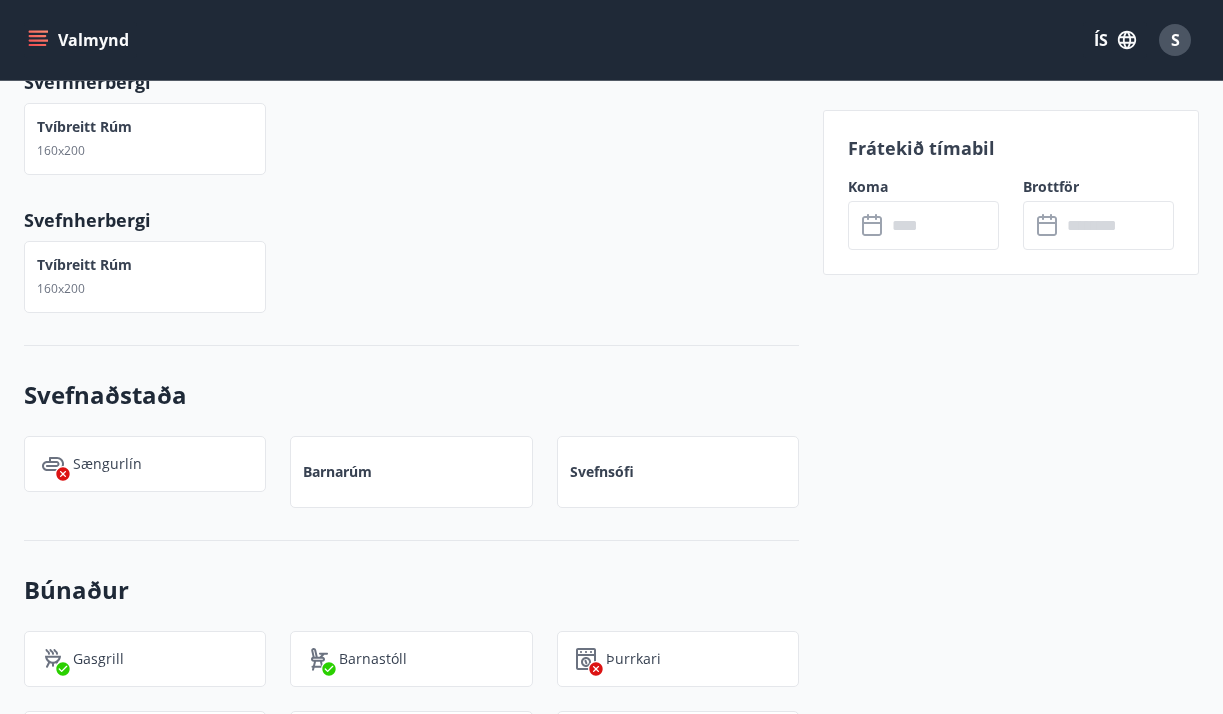 scroll, scrollTop: 981, scrollLeft: 0, axis: vertical 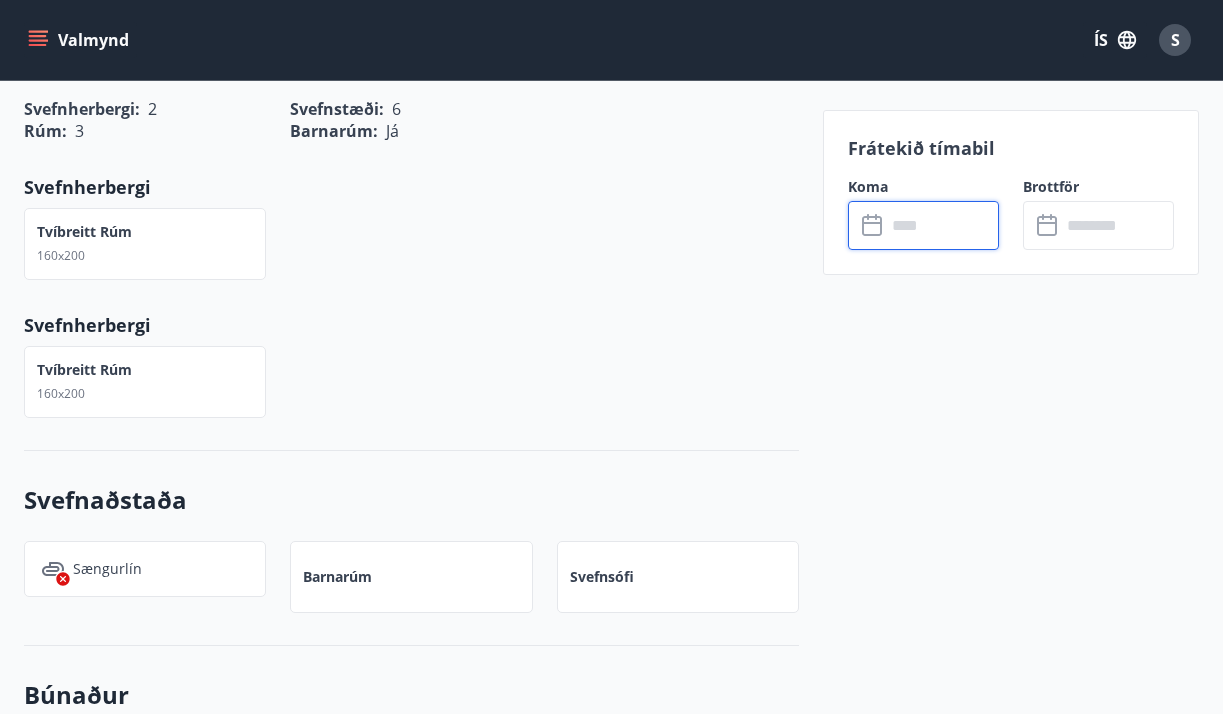click at bounding box center [942, 225] 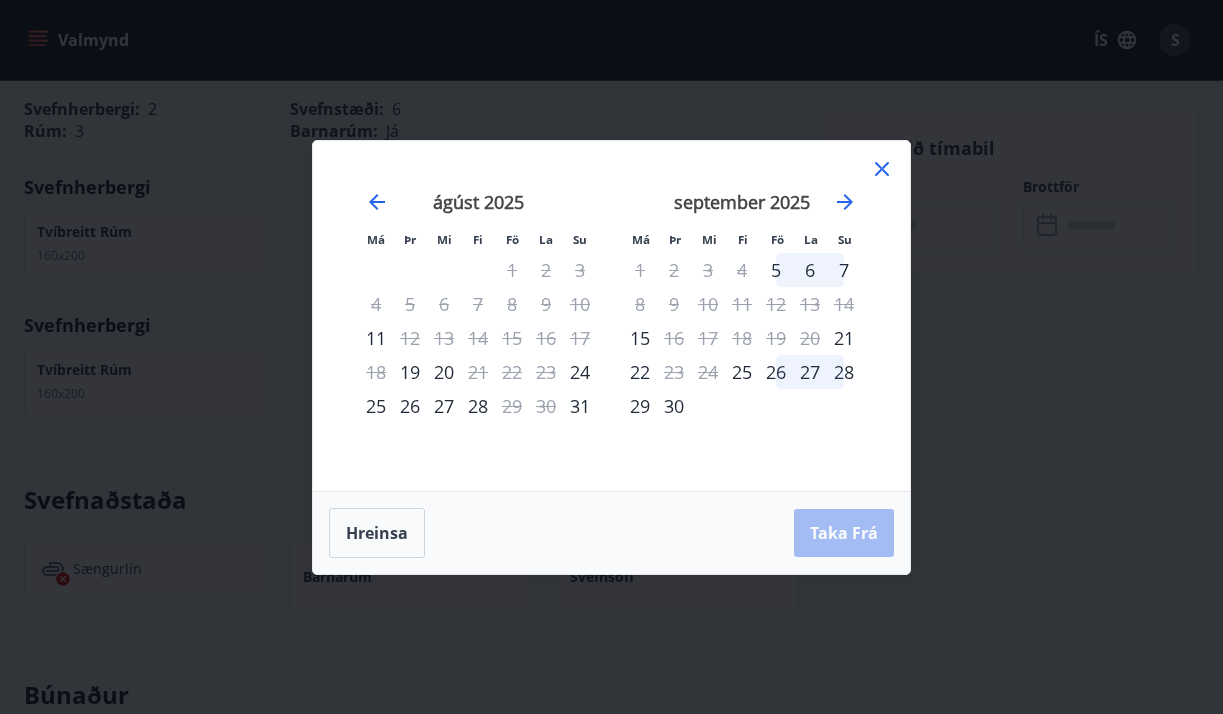 click 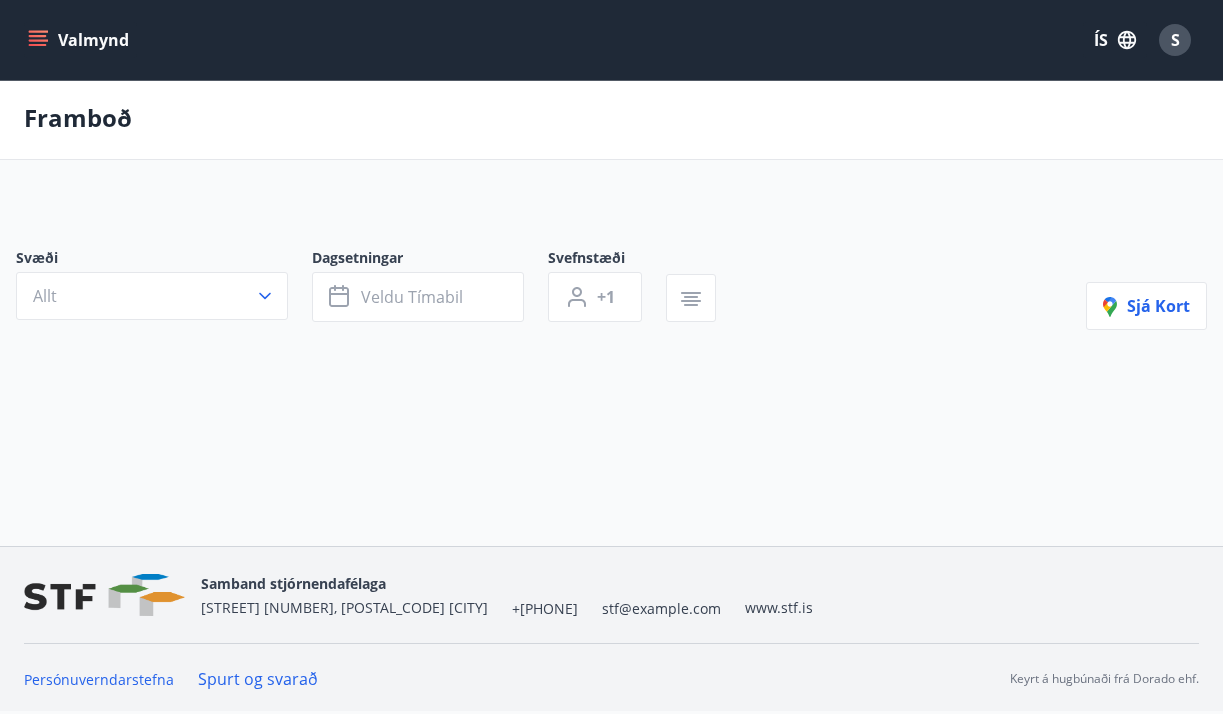 scroll, scrollTop: 0, scrollLeft: 0, axis: both 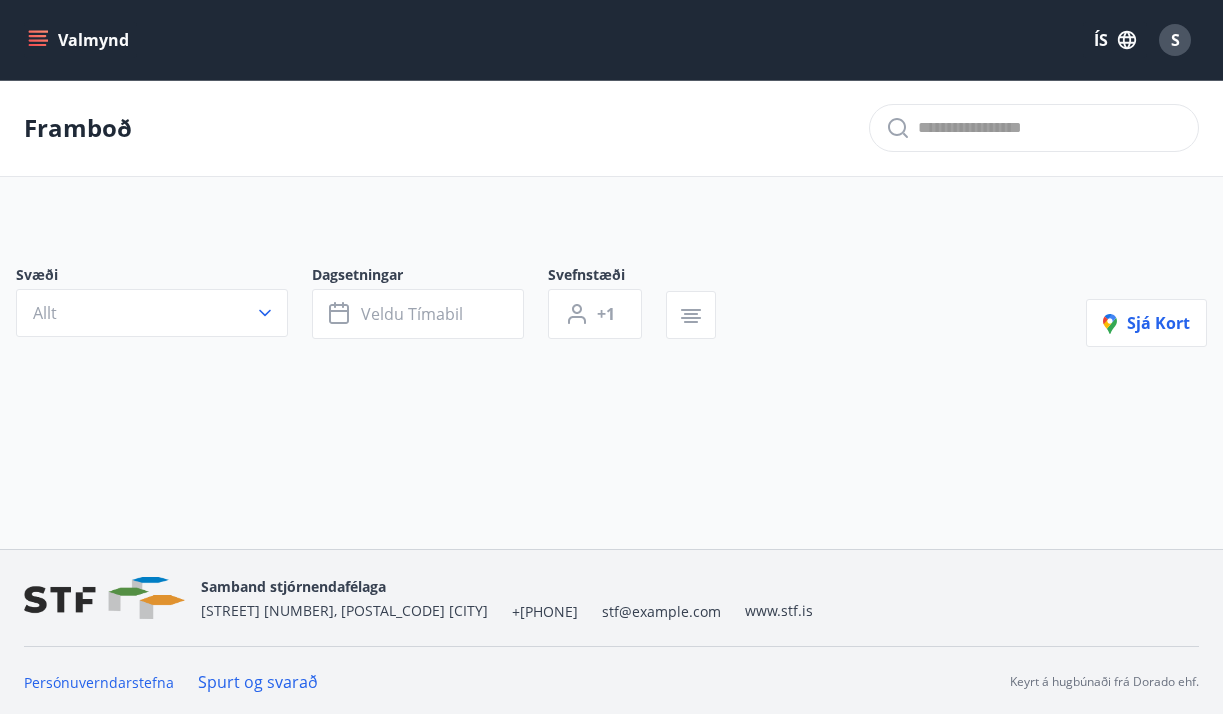 type on "*" 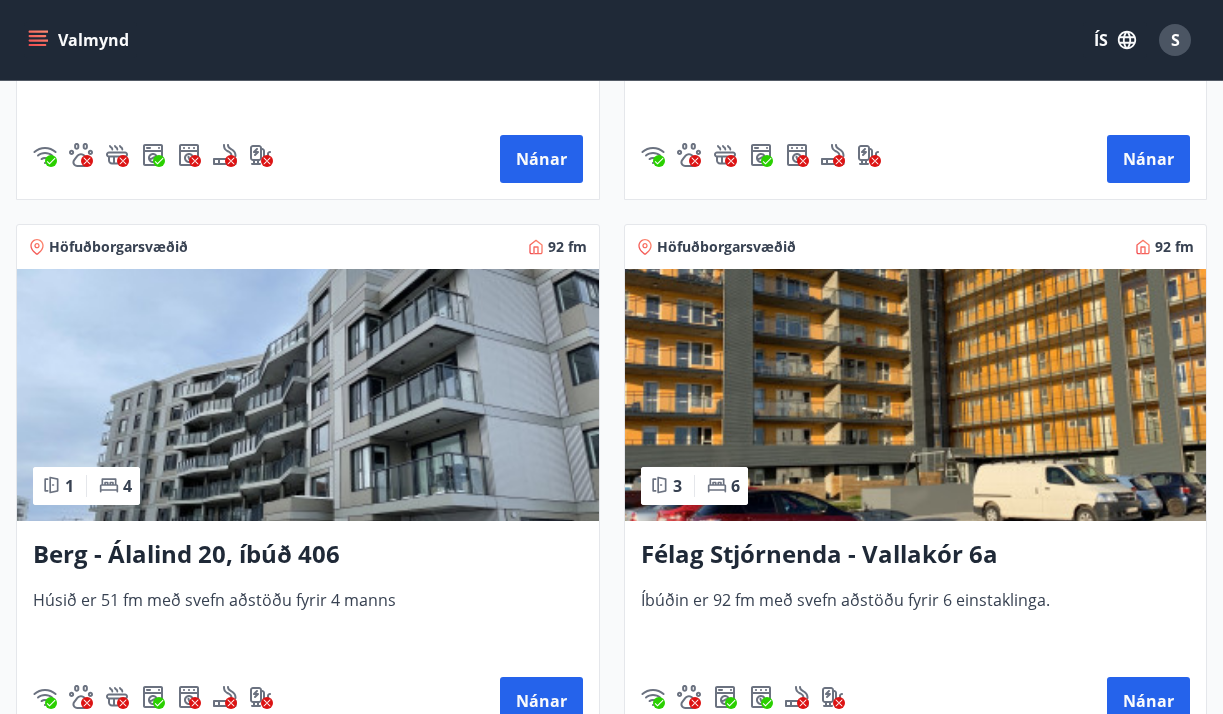 click at bounding box center (916, 395) 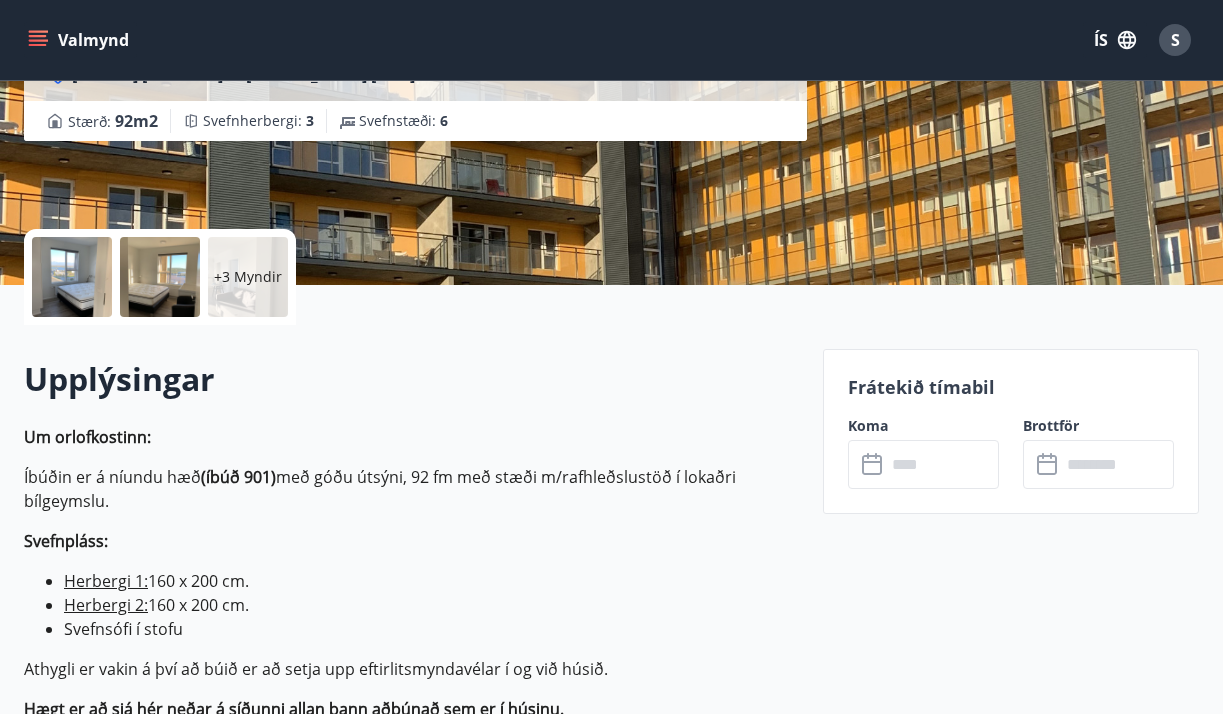 scroll, scrollTop: 345, scrollLeft: 0, axis: vertical 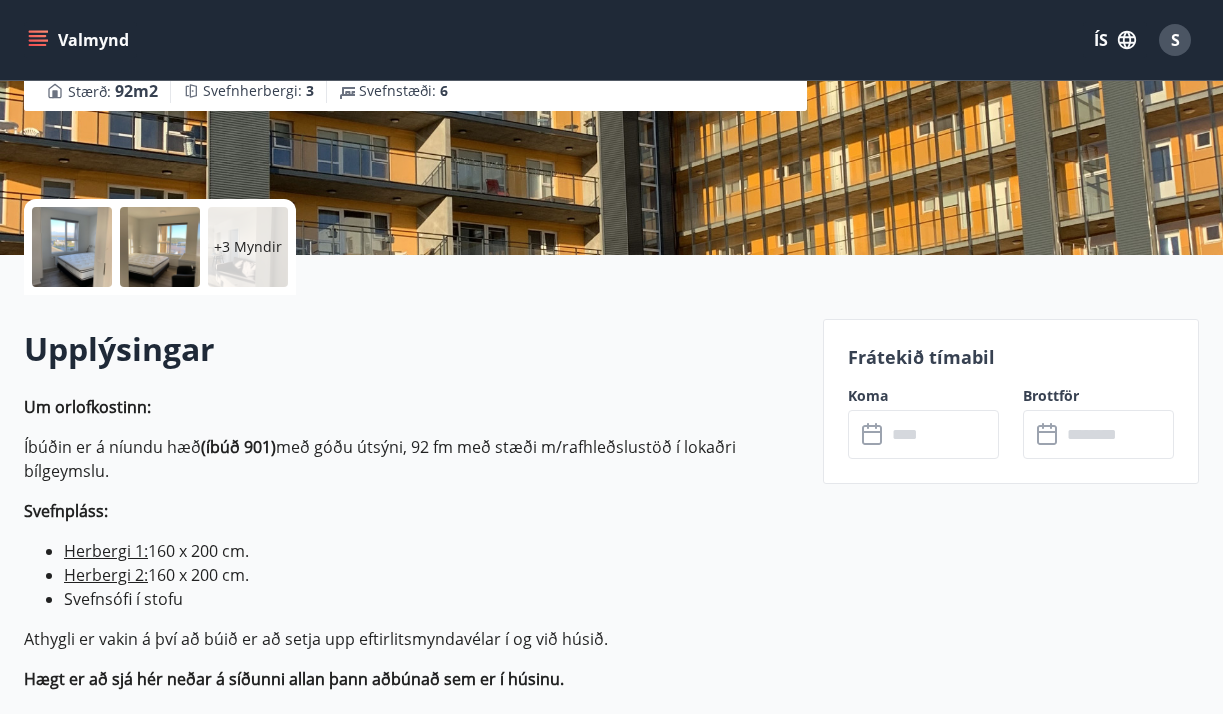 click at bounding box center (942, 434) 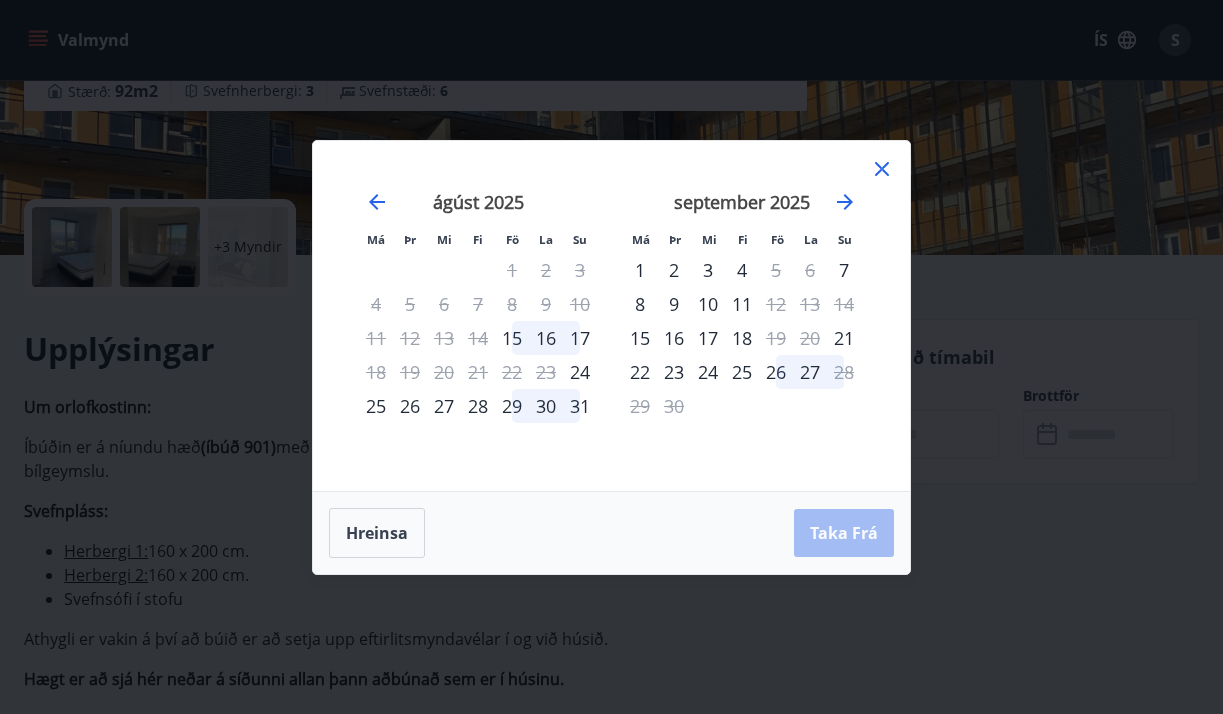 click on "Má Þr Mi Fi Fö La Su Má Þr Mi Fi Fö La Su júlí 2025 1 2 3 4 5 6 7 8 9 10 11 12 13 14 15 16 17 18 19 20 21 22 23 24 25 26 27 28 29 30 31 ágúst 2025 1 2 3 4 5 6 7 8 9 10 11 12 13 14 15 16 17 18 19 20 21 22 23 24 25 26 27 28 29 30 31 september 2025 1 2 3 4 5 6 7 8 9 10 11 12 13 14 15 16 17 18 19 20 21 22 23 24 25 26 27 28 29 30 október 2025 1 2 3 4 5 6 7 8 9 10 11 12 13 14 15 16 17 18 19 20 21 22 23 24 25 26 27 28 29 30 31 Hreinsa Taka Frá" at bounding box center (611, 357) 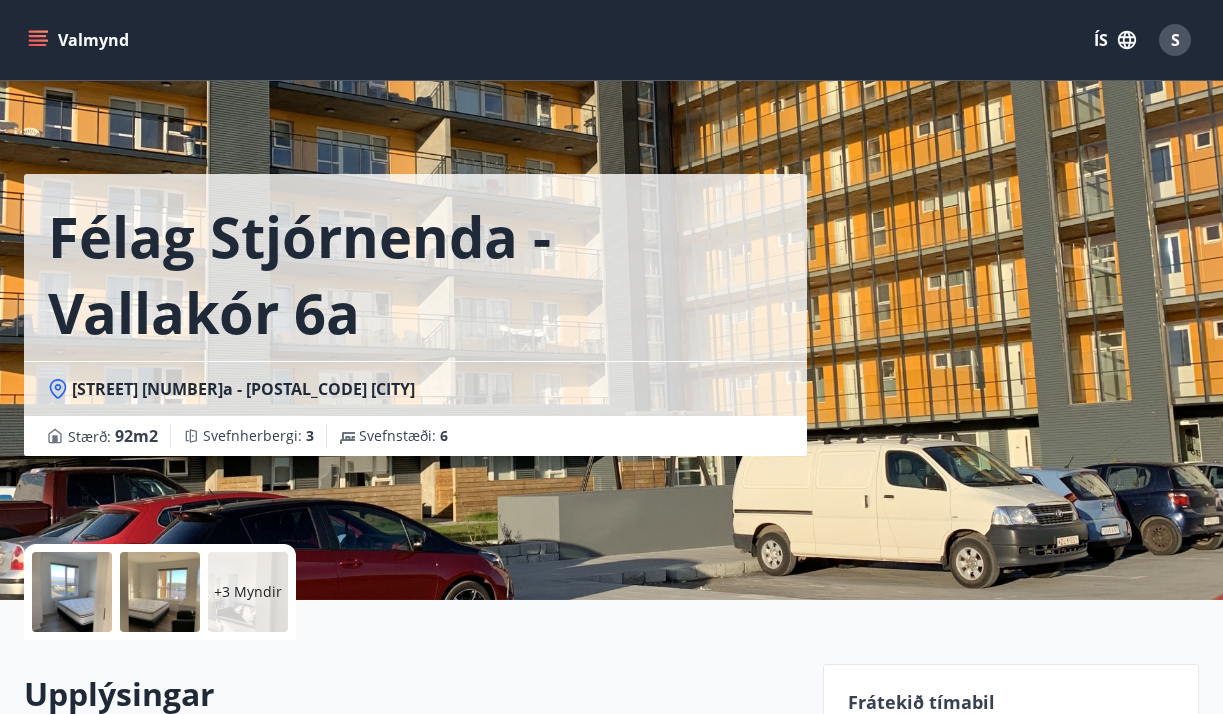 scroll, scrollTop: 0, scrollLeft: 0, axis: both 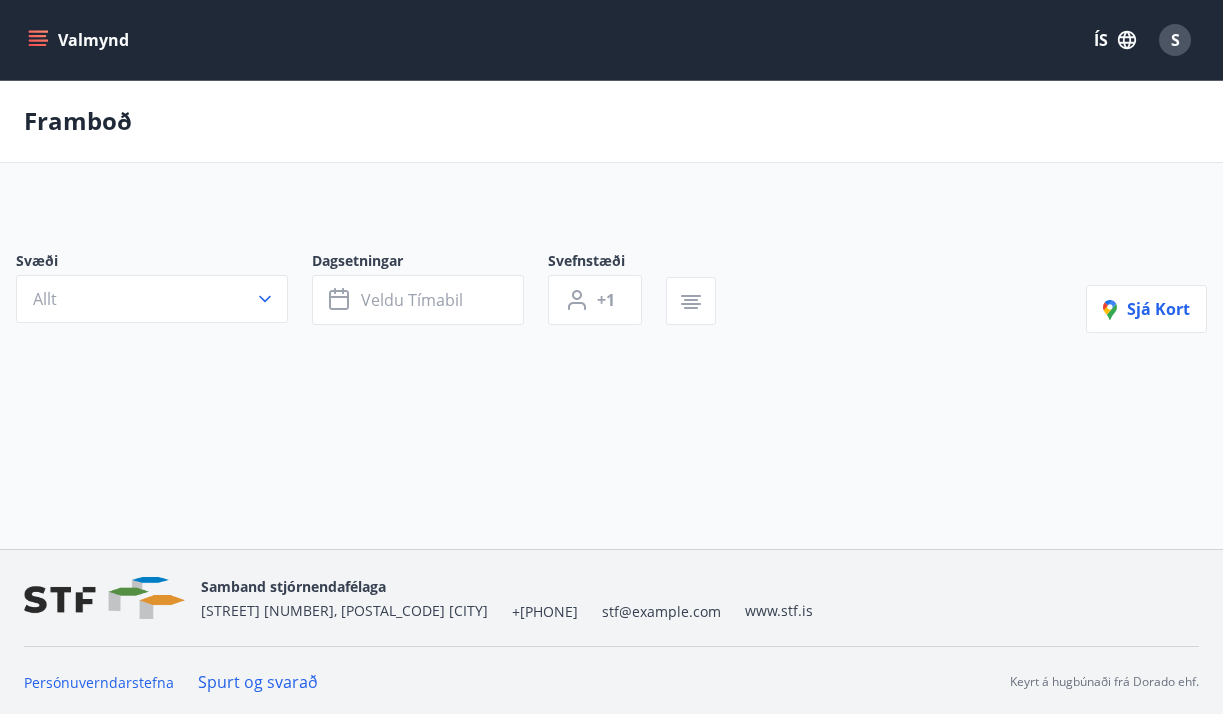 type on "*" 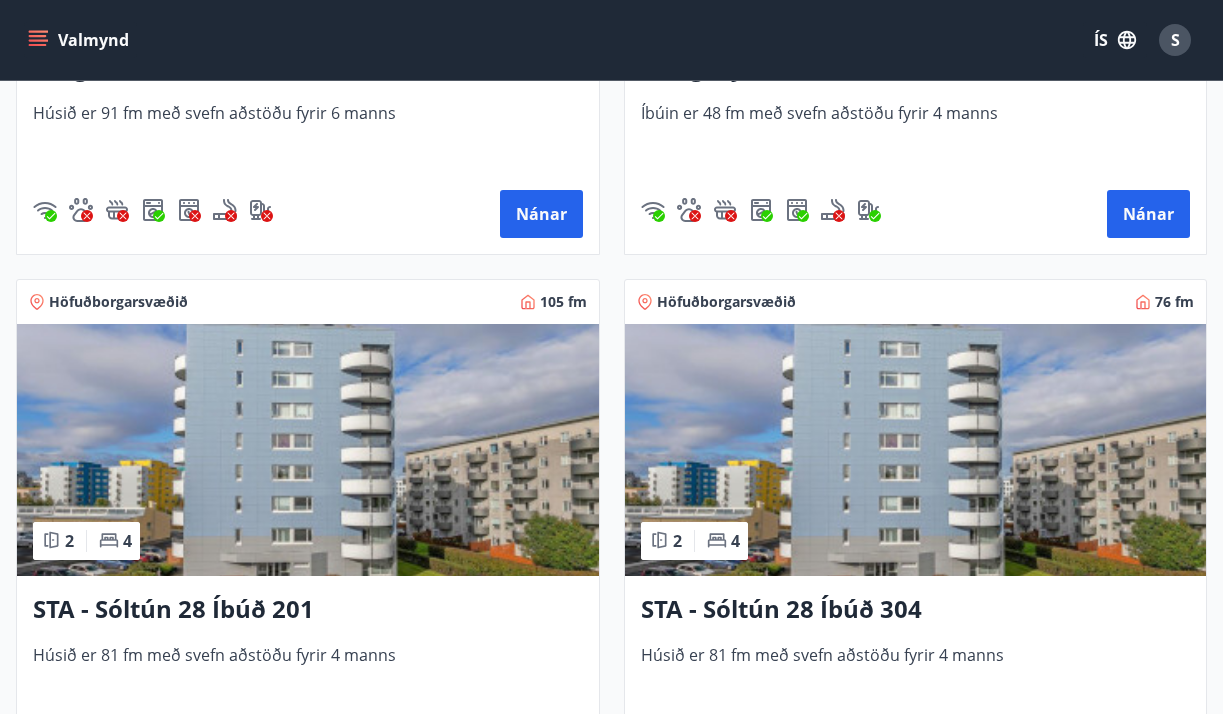 scroll, scrollTop: 702, scrollLeft: 0, axis: vertical 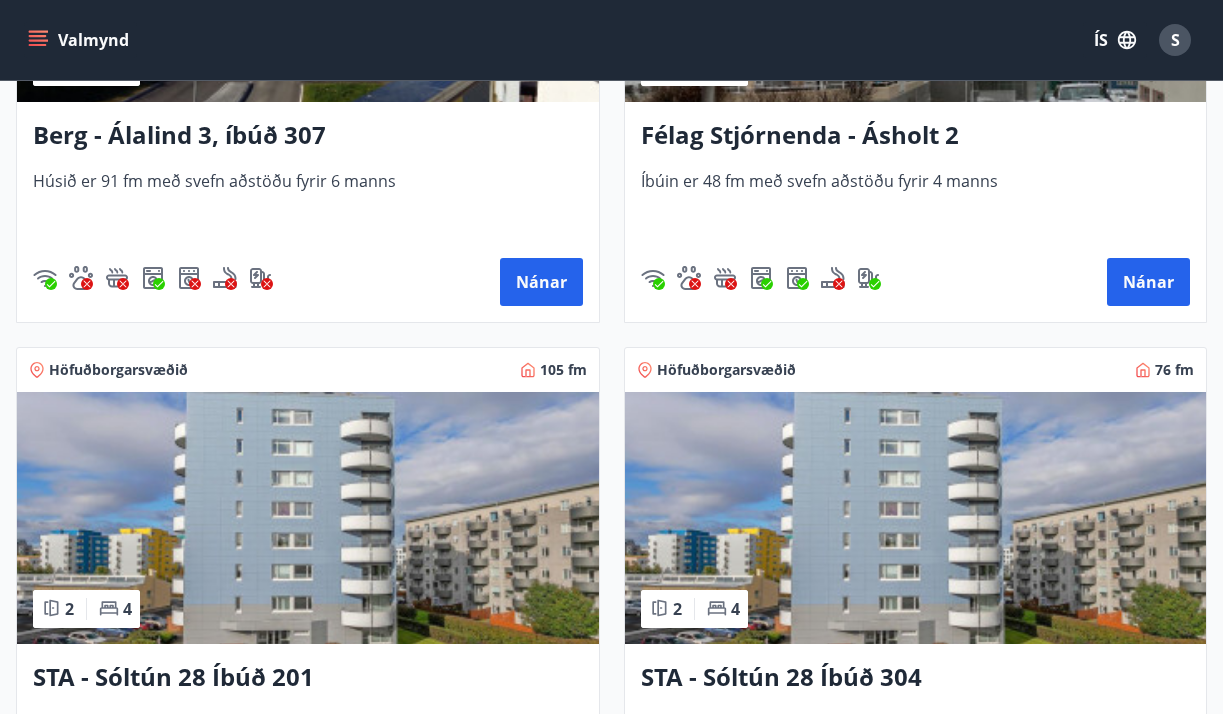 click at bounding box center (308, 518) 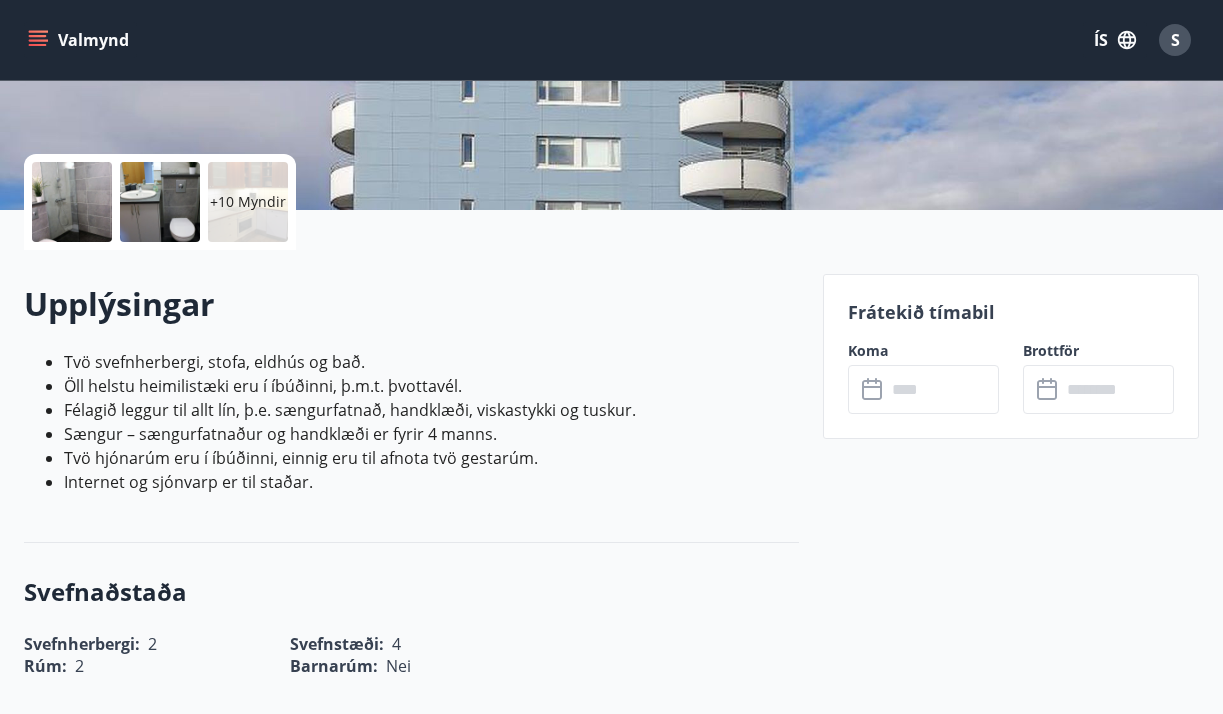 scroll, scrollTop: 413, scrollLeft: 0, axis: vertical 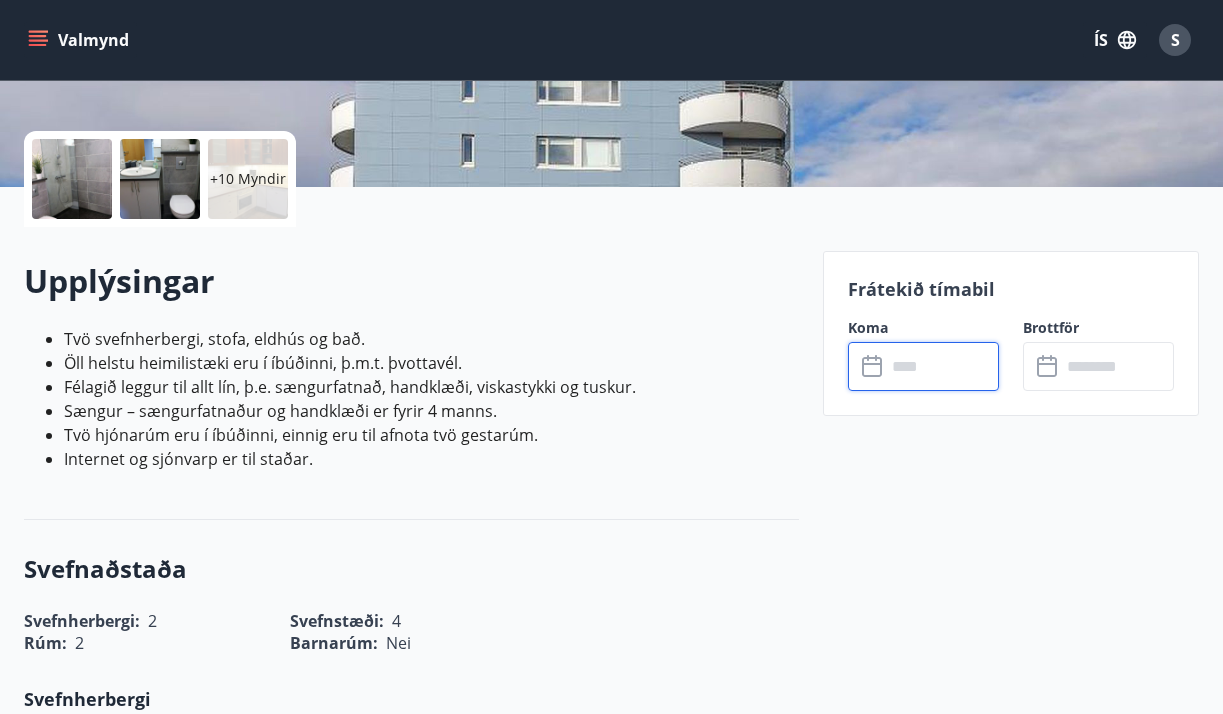 click at bounding box center [942, 366] 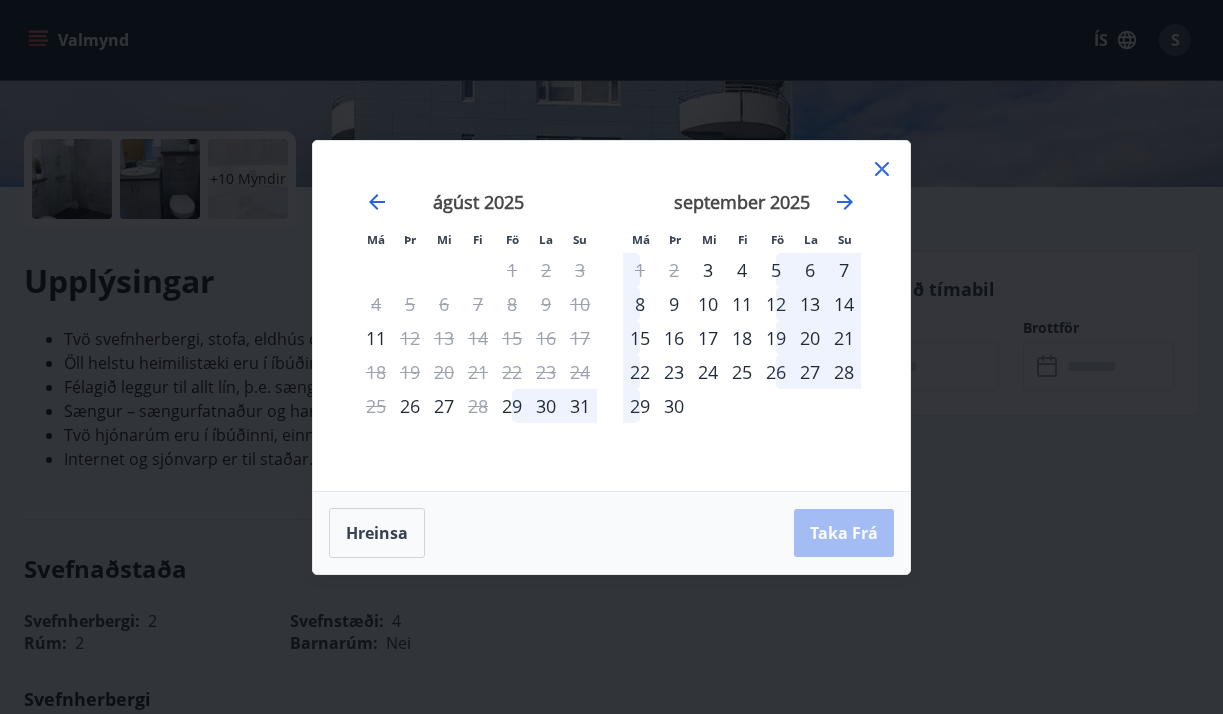 click on "Má Þr Mi Fi Fö La Su Má Þr Mi Fi Fö La Su júlí 2025 1 2 3 4 5 6 7 8 9 10 11 12 13 14 15 16 17 18 19 20 21 22 23 24 25 26 27 28 29 30 31 ágúst 2025 1 2 3 4 5 6 7 8 9 10 11 12 13 14 15 16 17 18 19 20 21 22 23 24 25 26 27 28 29 30 31 september 2025 1 2 3 4 5 6 7 8 9 10 11 12 13 14 15 16 17 18 19 20 21 22 23 24 25 26 27 28 29 30 október 2025 1 2 3 4 5 6 7 8 9 10 11 12 13 14 15 16 17 18 19 20 21 22 23 24 25 26 27 28 29 30 31 Hreinsa Taka Frá" at bounding box center [611, 357] 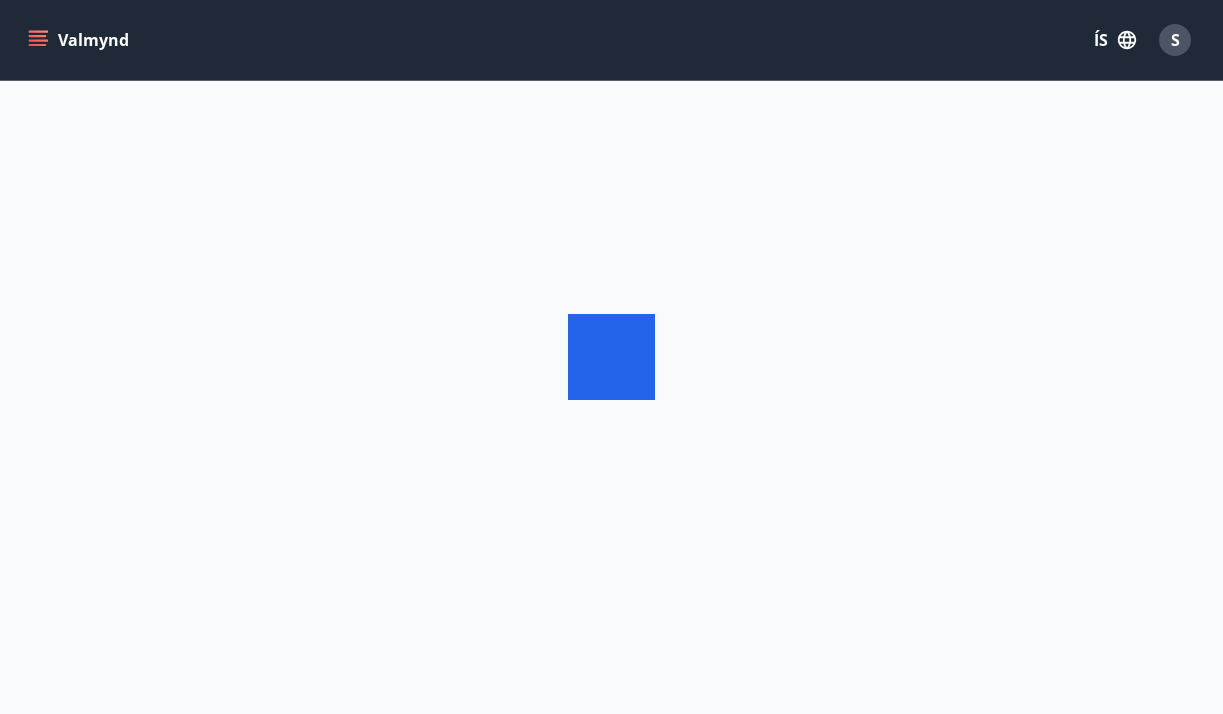 scroll, scrollTop: 0, scrollLeft: 0, axis: both 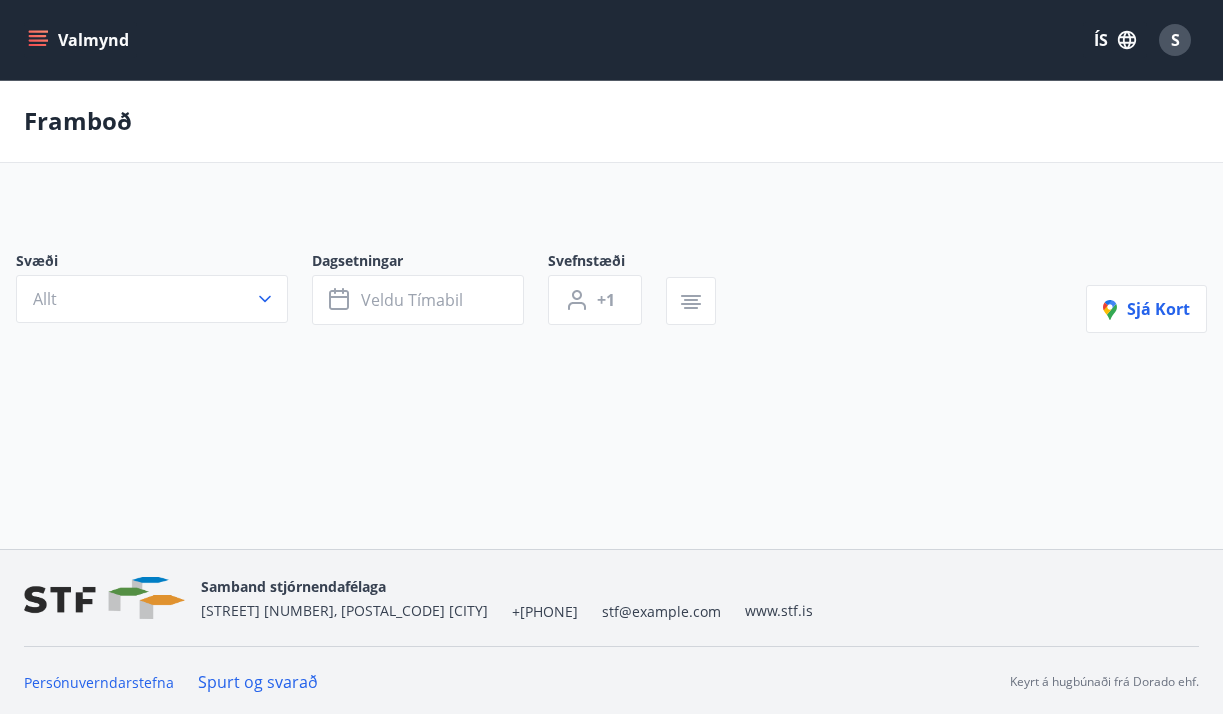 type on "*" 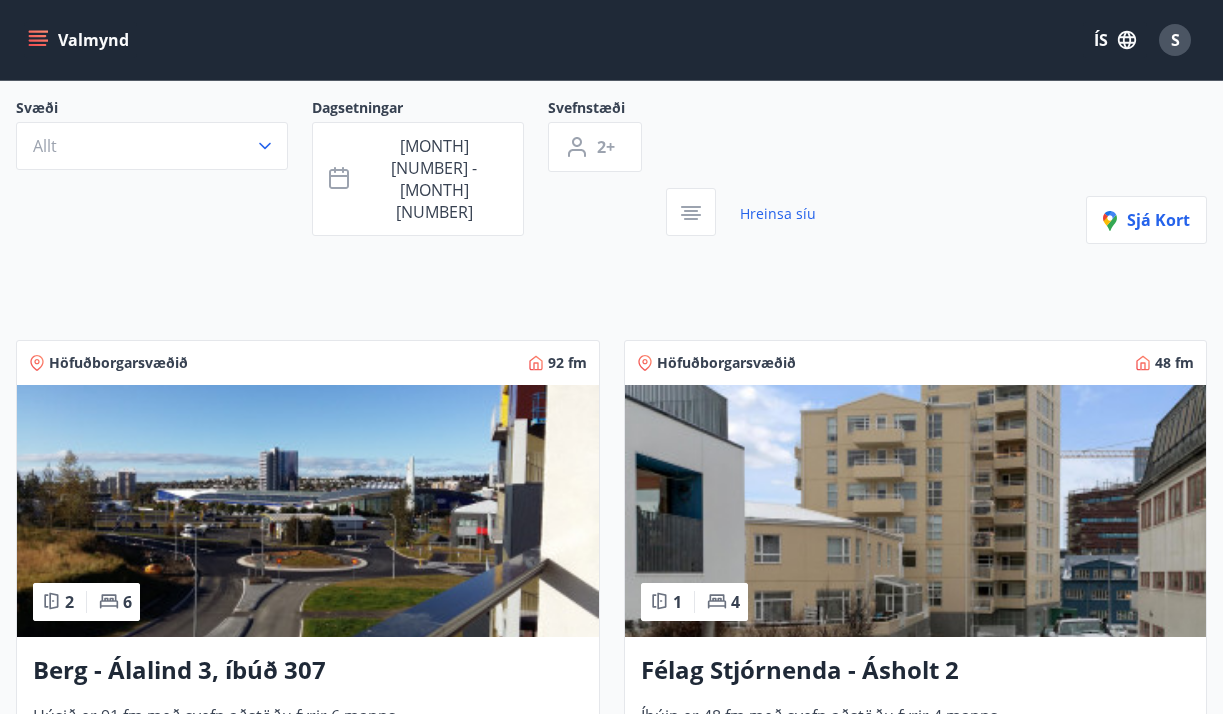 scroll, scrollTop: 191, scrollLeft: 0, axis: vertical 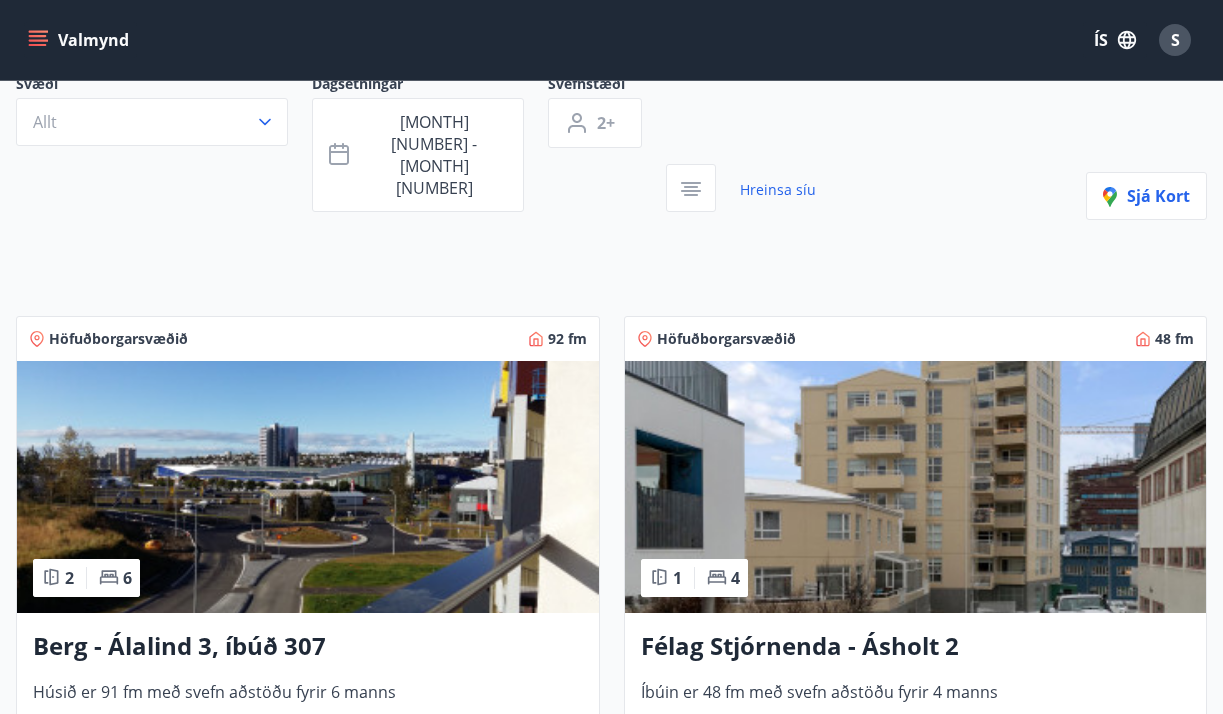 click at bounding box center [916, 487] 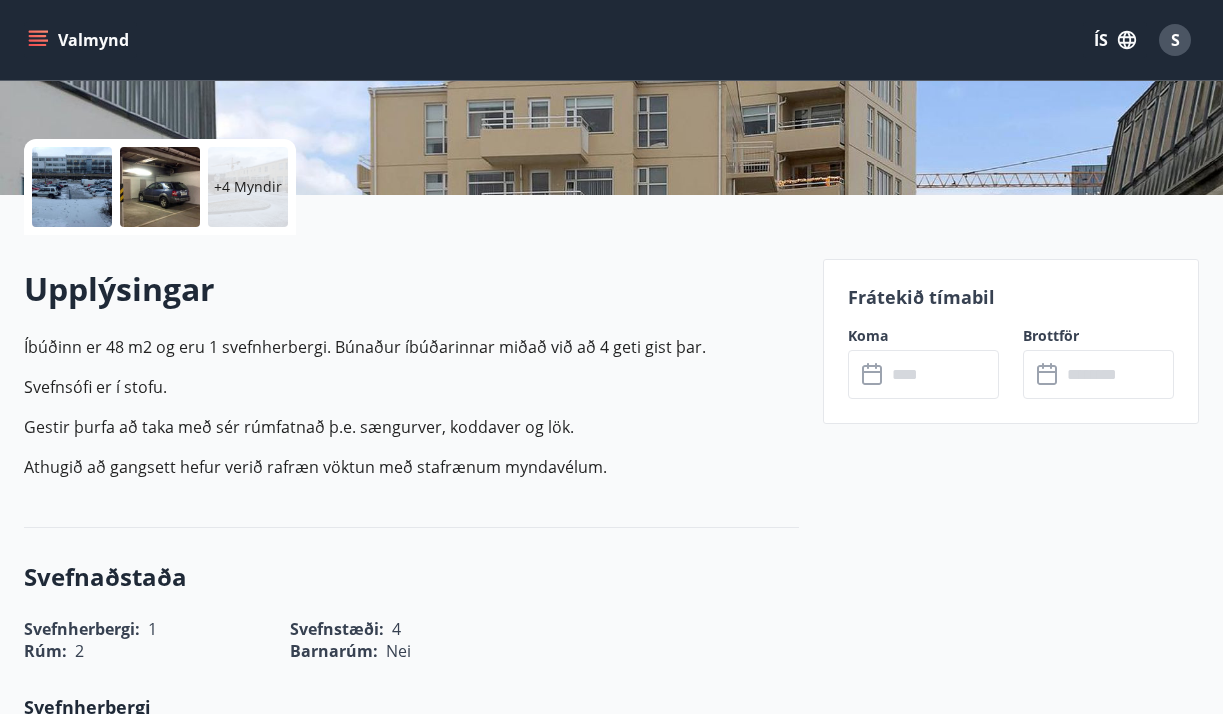 scroll, scrollTop: 474, scrollLeft: 0, axis: vertical 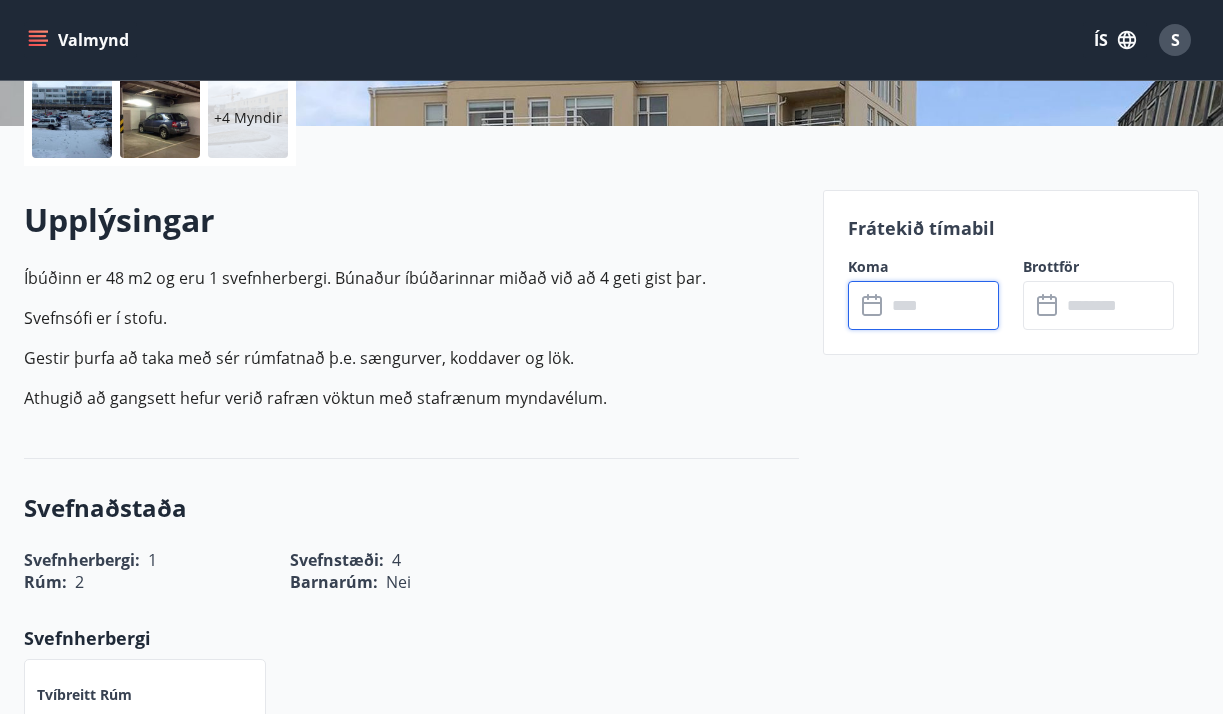 click at bounding box center [942, 305] 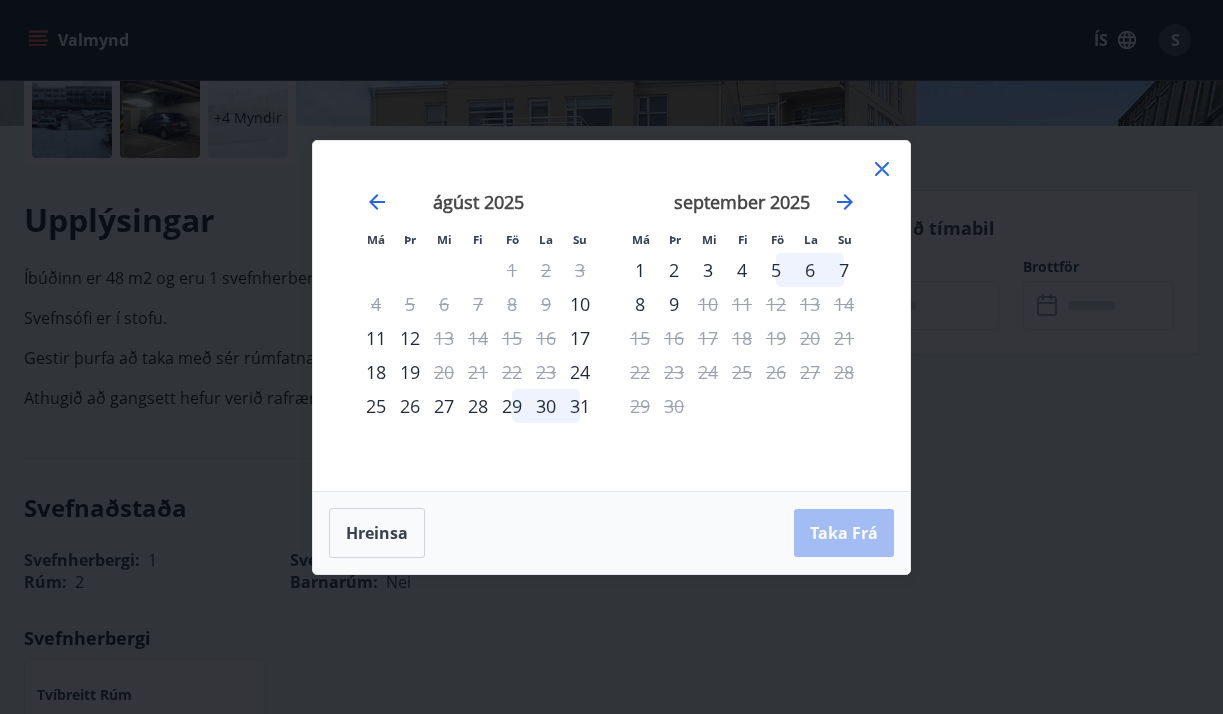 click 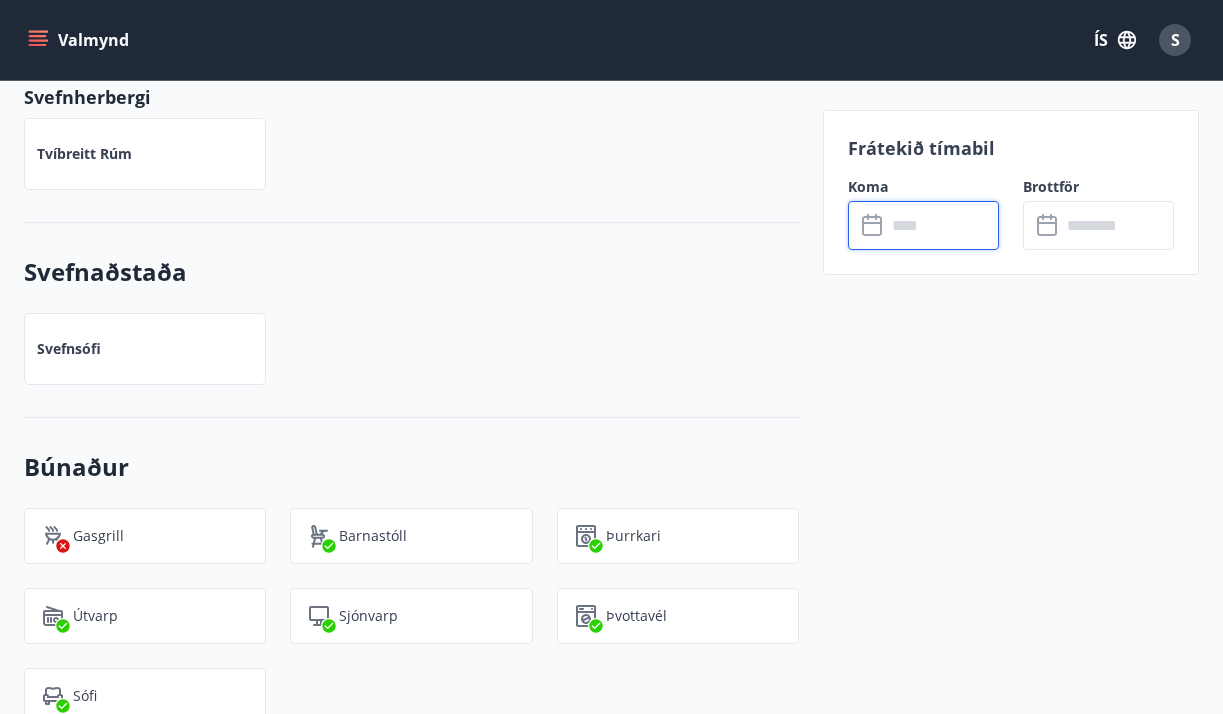 scroll, scrollTop: 940, scrollLeft: 0, axis: vertical 